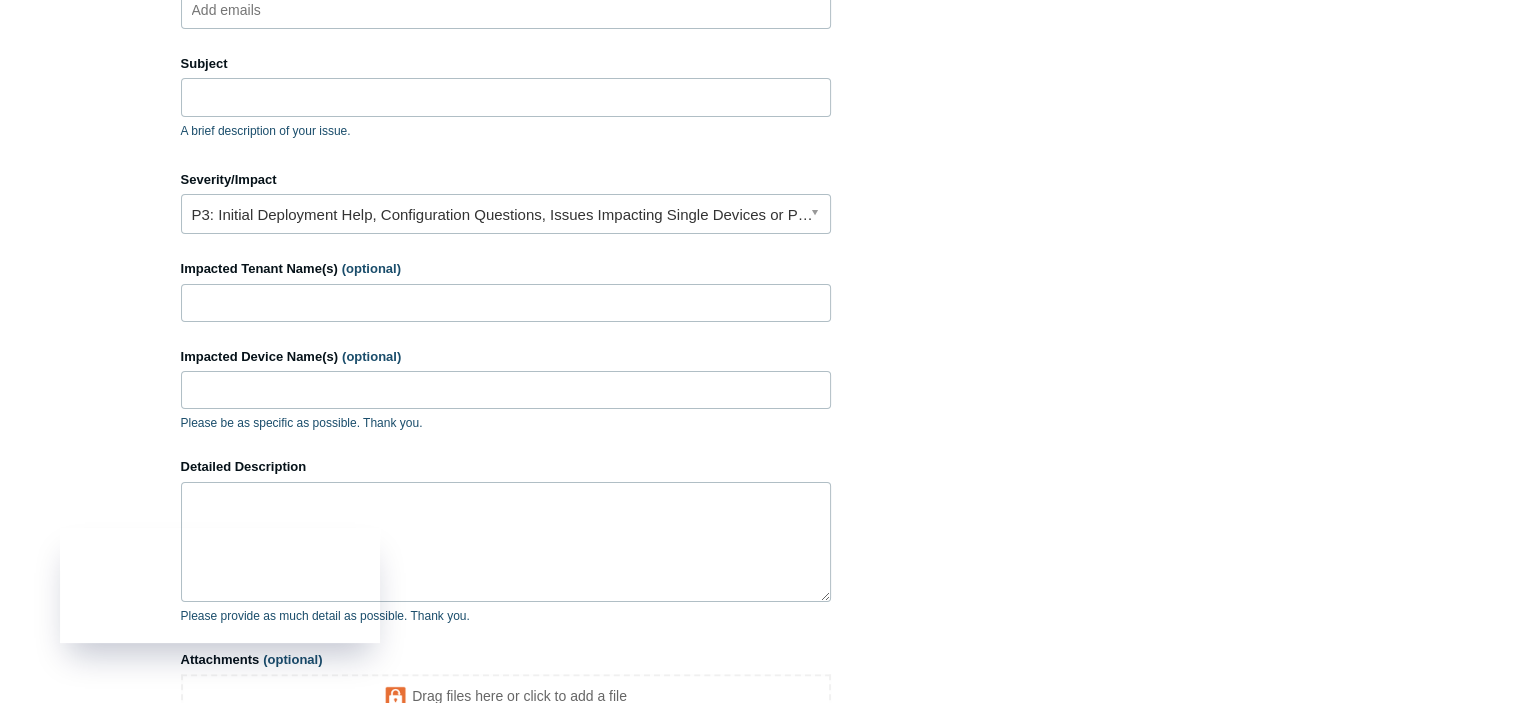 scroll, scrollTop: 300, scrollLeft: 0, axis: vertical 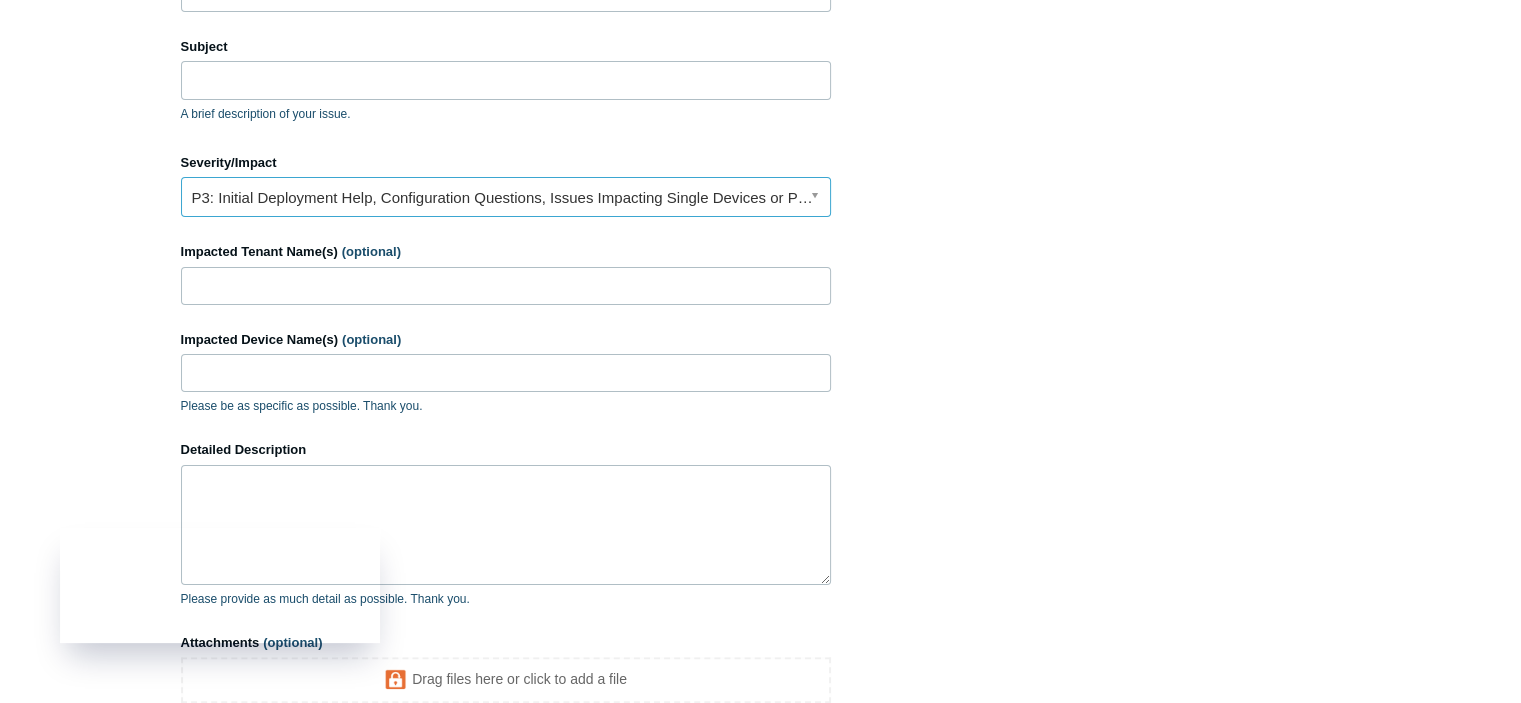 click on "P3: Initial Deployment Help, Configuration Questions, Issues Impacting Single Devices or Past Outage Investigation" at bounding box center [506, 197] 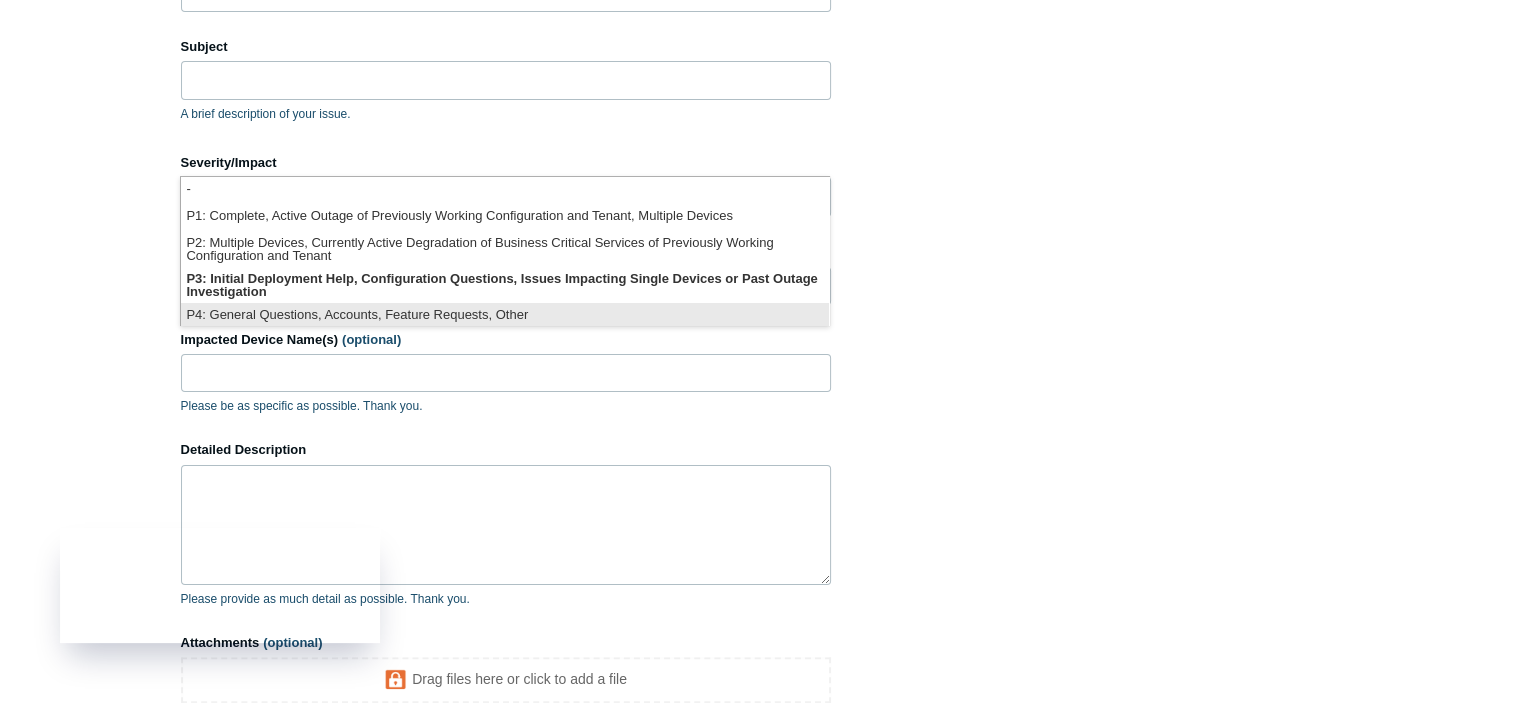 scroll, scrollTop: 4, scrollLeft: 0, axis: vertical 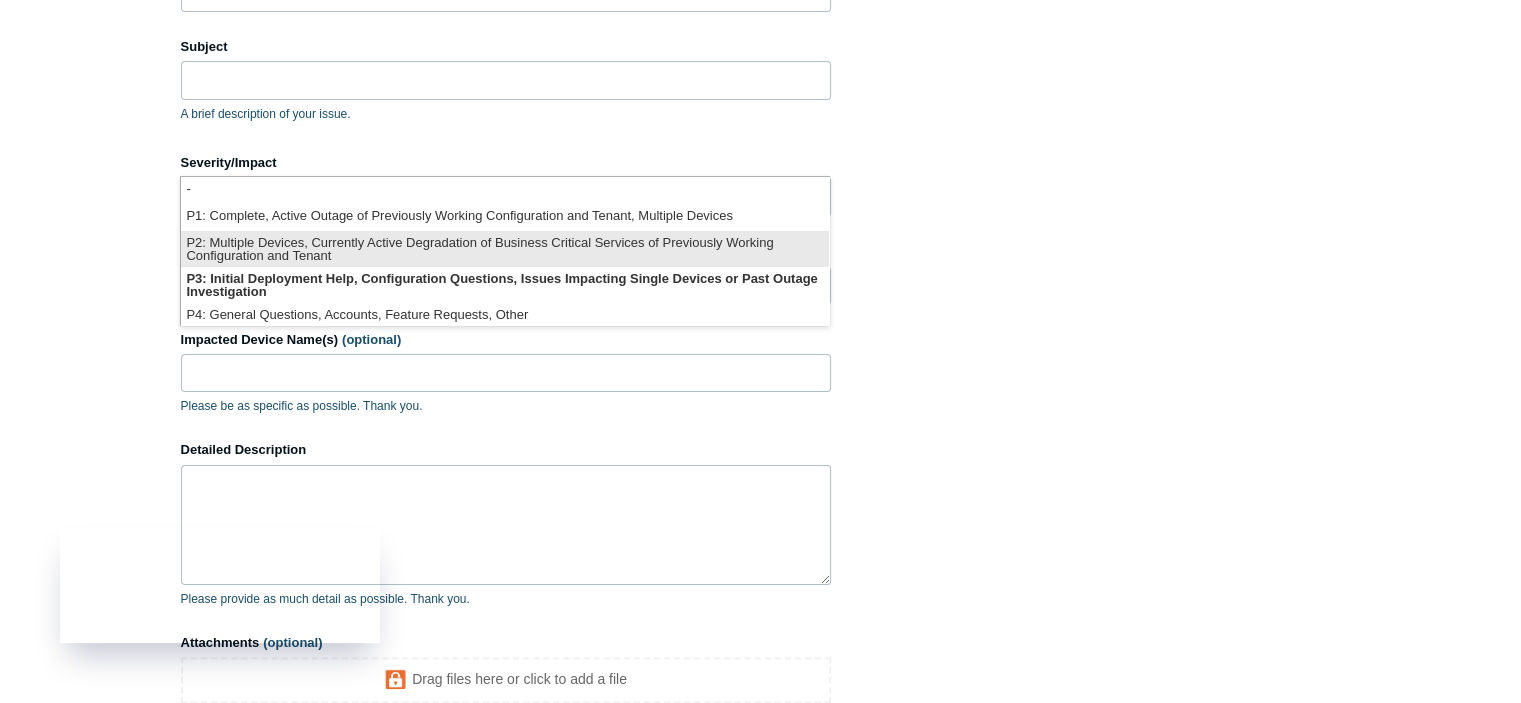 click on "P2: Multiple Devices, Currently Active Degradation of Business Critical Services of Previously Working Configuration and Tenant" at bounding box center [505, 249] 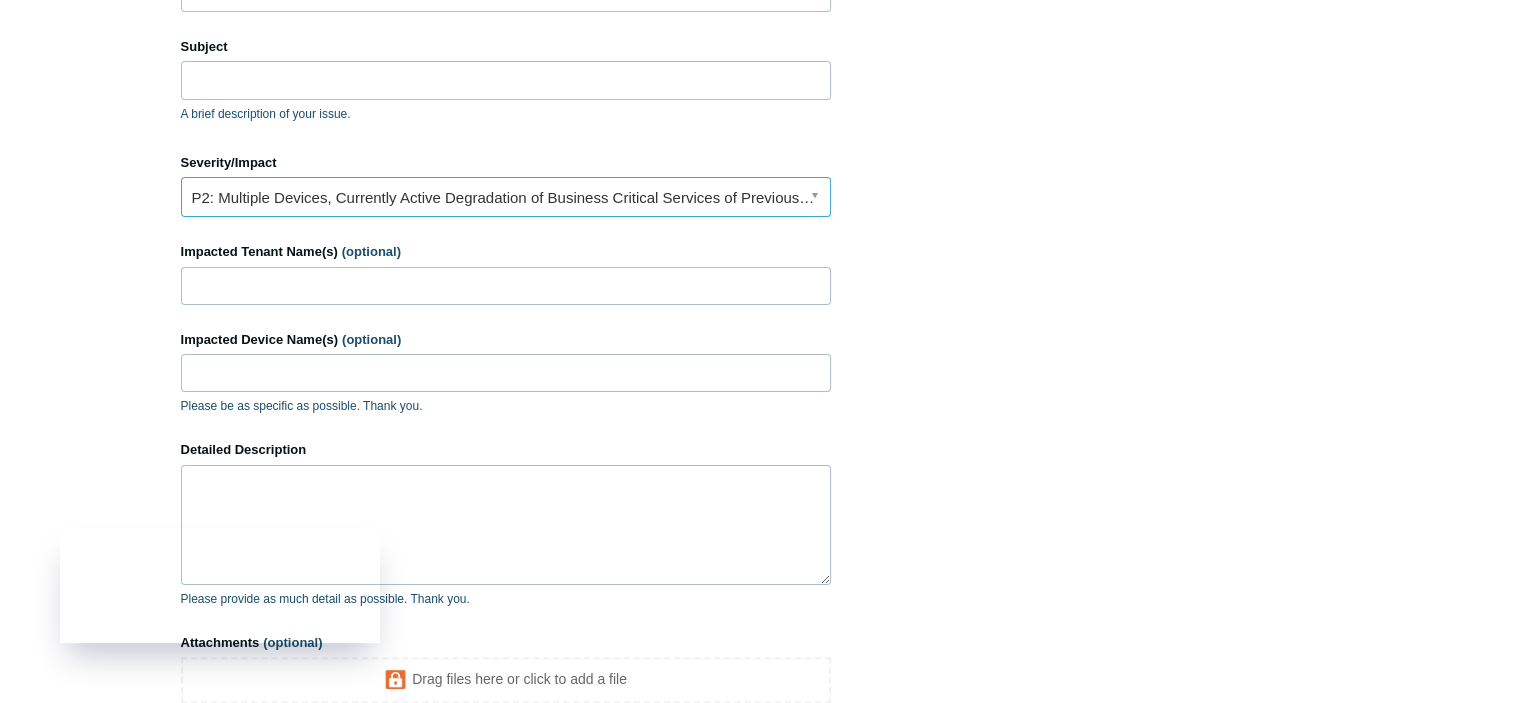 click on "P2: Multiple Devices, Currently Active Degradation of Business Critical Services of Previously Working Configuration and Tenant" at bounding box center [506, 197] 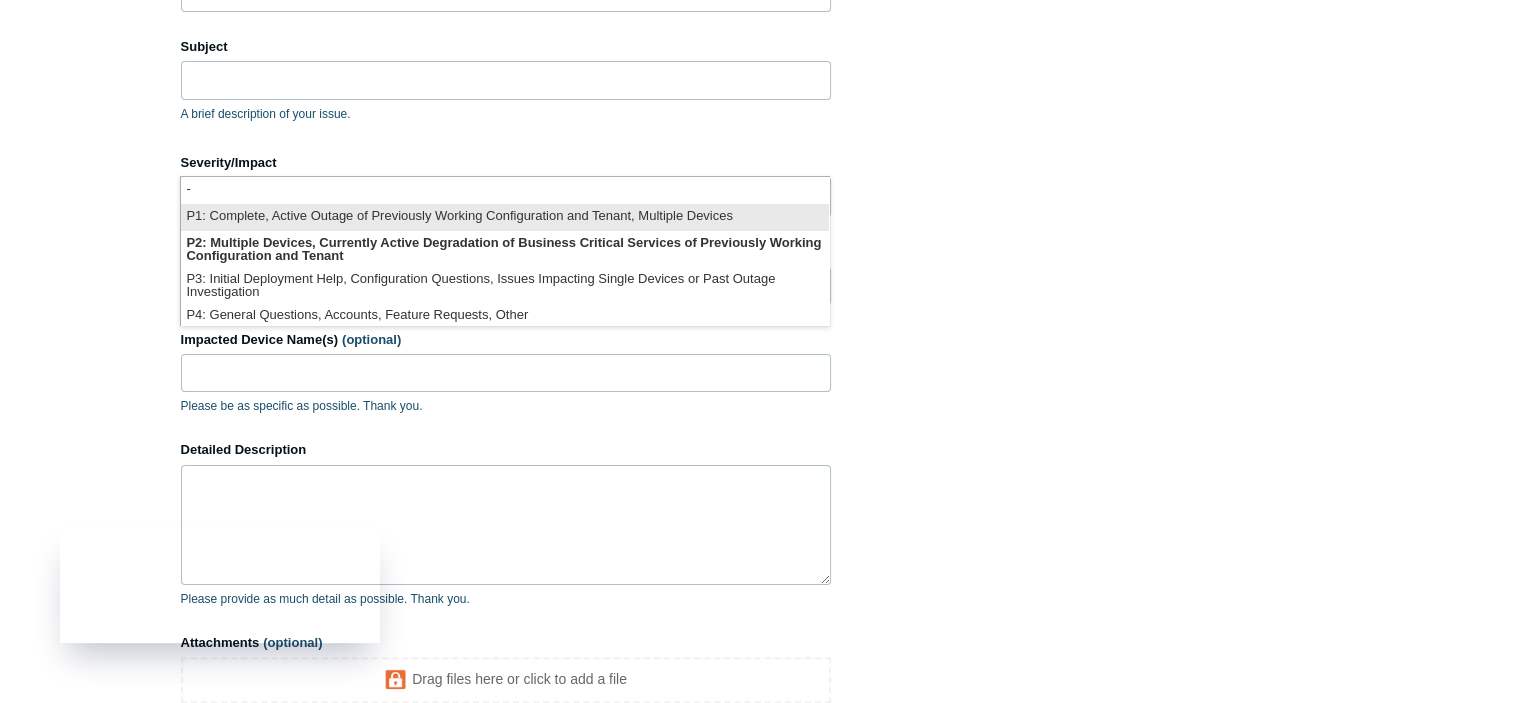 click on "P1: Complete, Active Outage of Previously Working Configuration and Tenant, Multiple Devices" at bounding box center (505, 217) 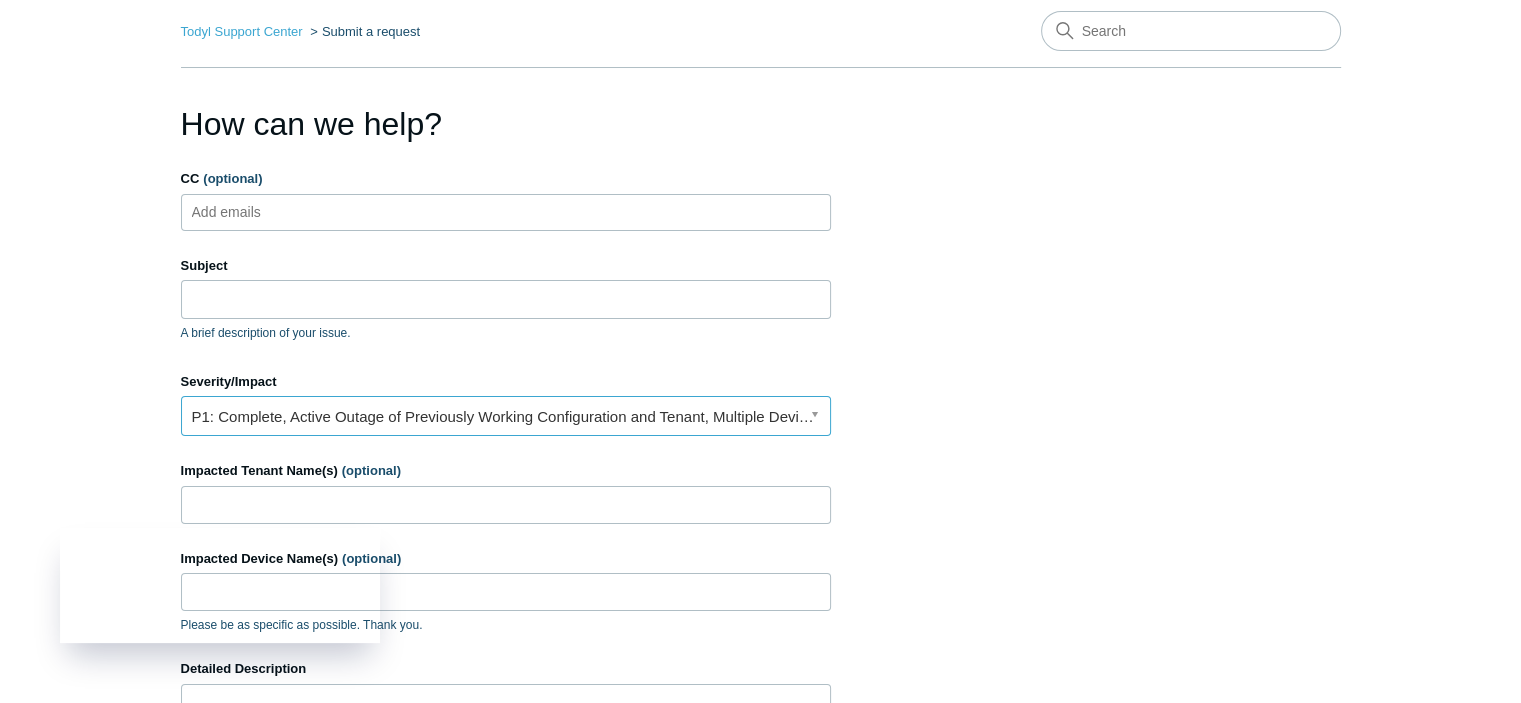 scroll, scrollTop: 200, scrollLeft: 0, axis: vertical 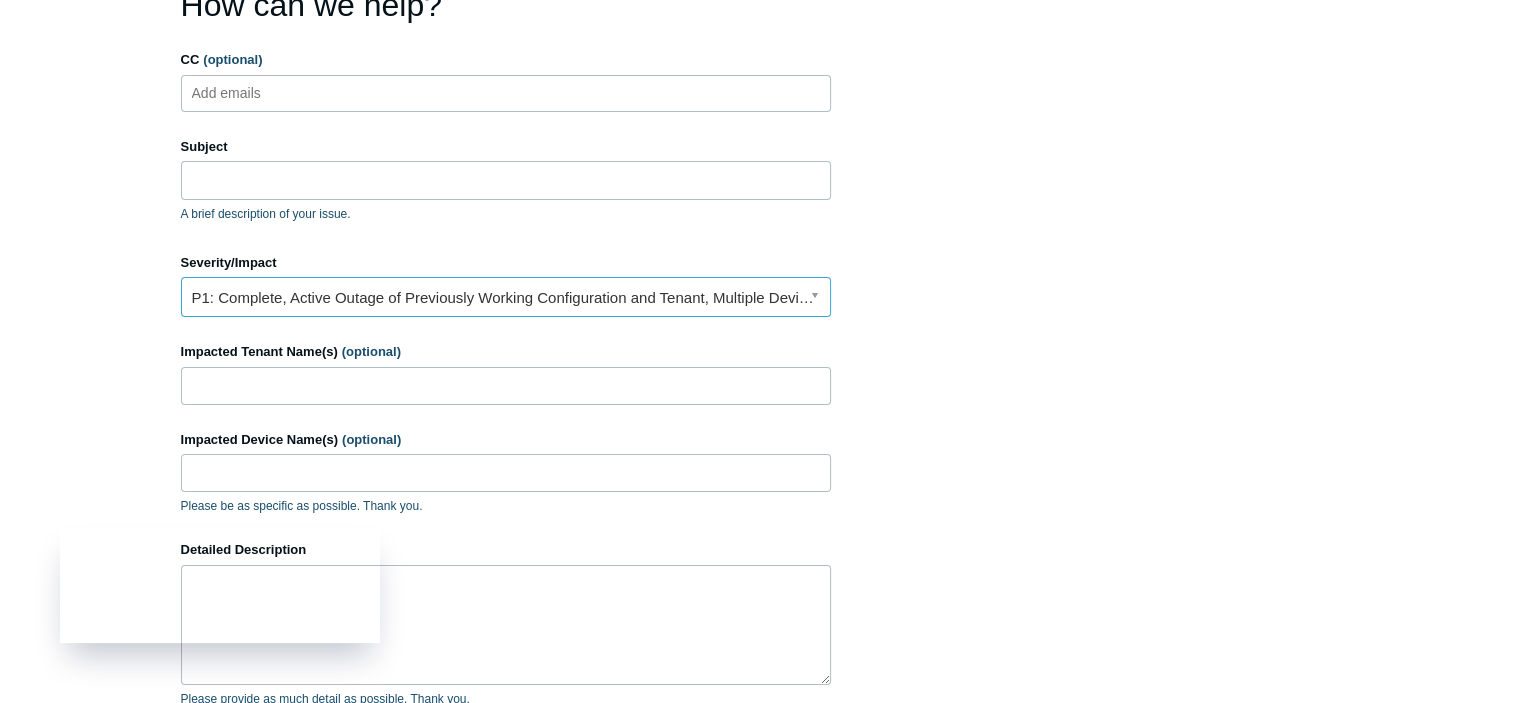 click on "P1: Complete, Active Outage of Previously Working Configuration and Tenant, Multiple Devices" at bounding box center (506, 297) 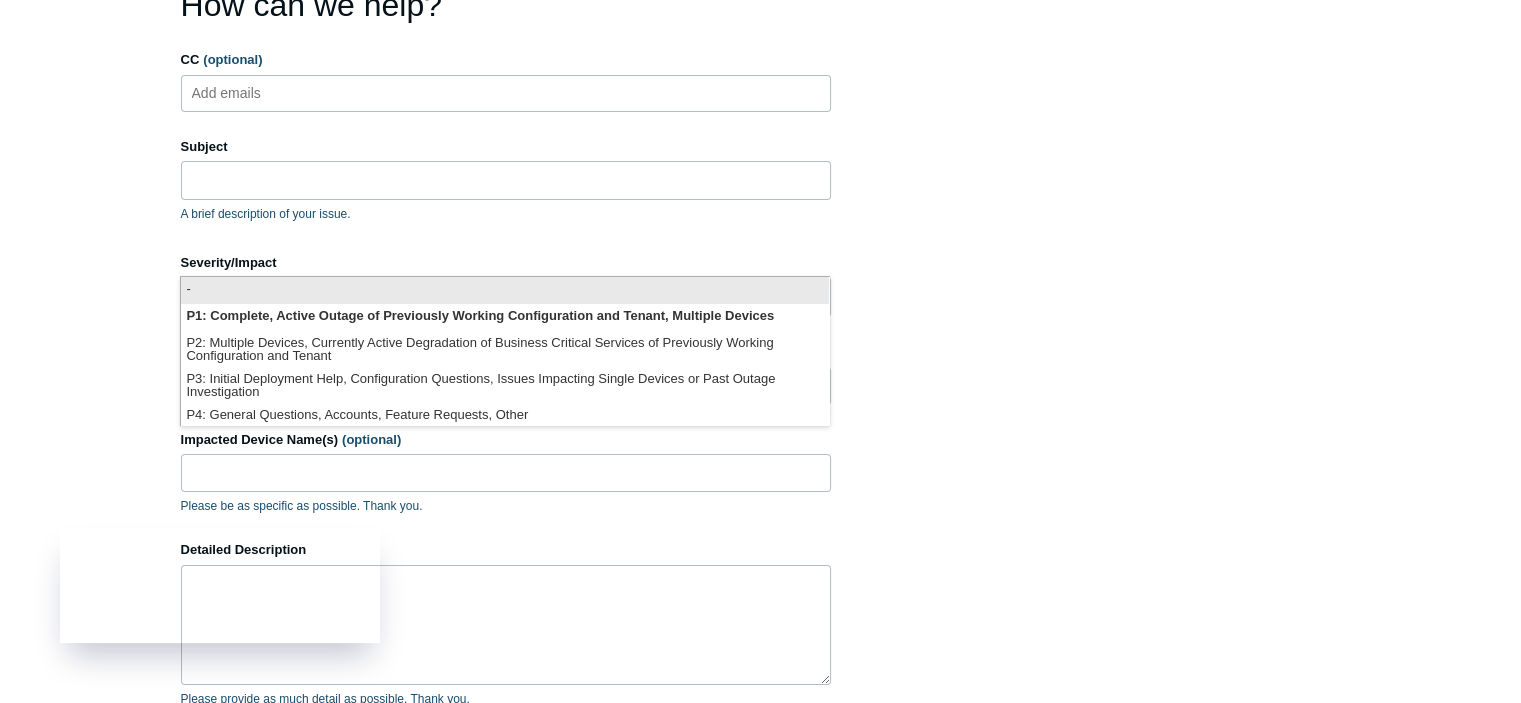 scroll, scrollTop: 100, scrollLeft: 0, axis: vertical 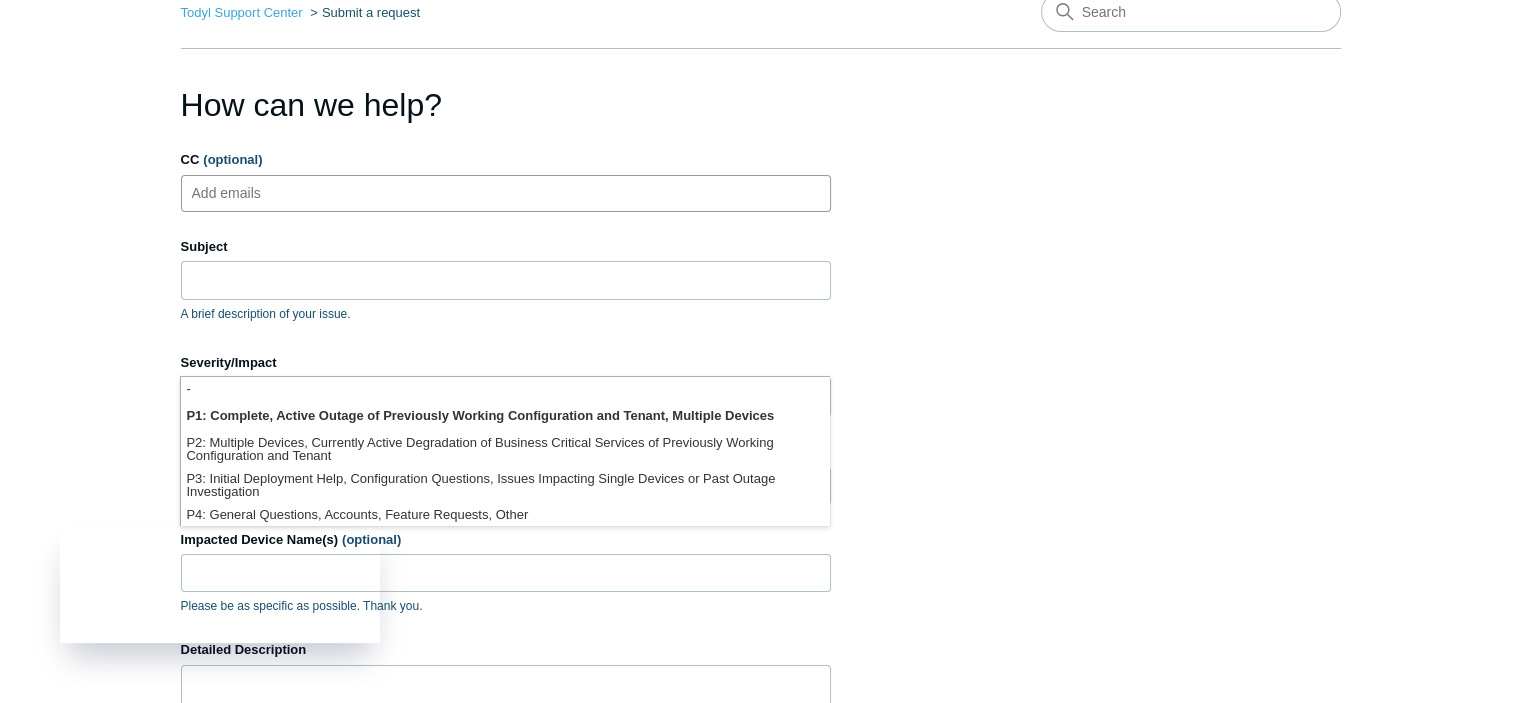 click on "Add emails" at bounding box center [506, 193] 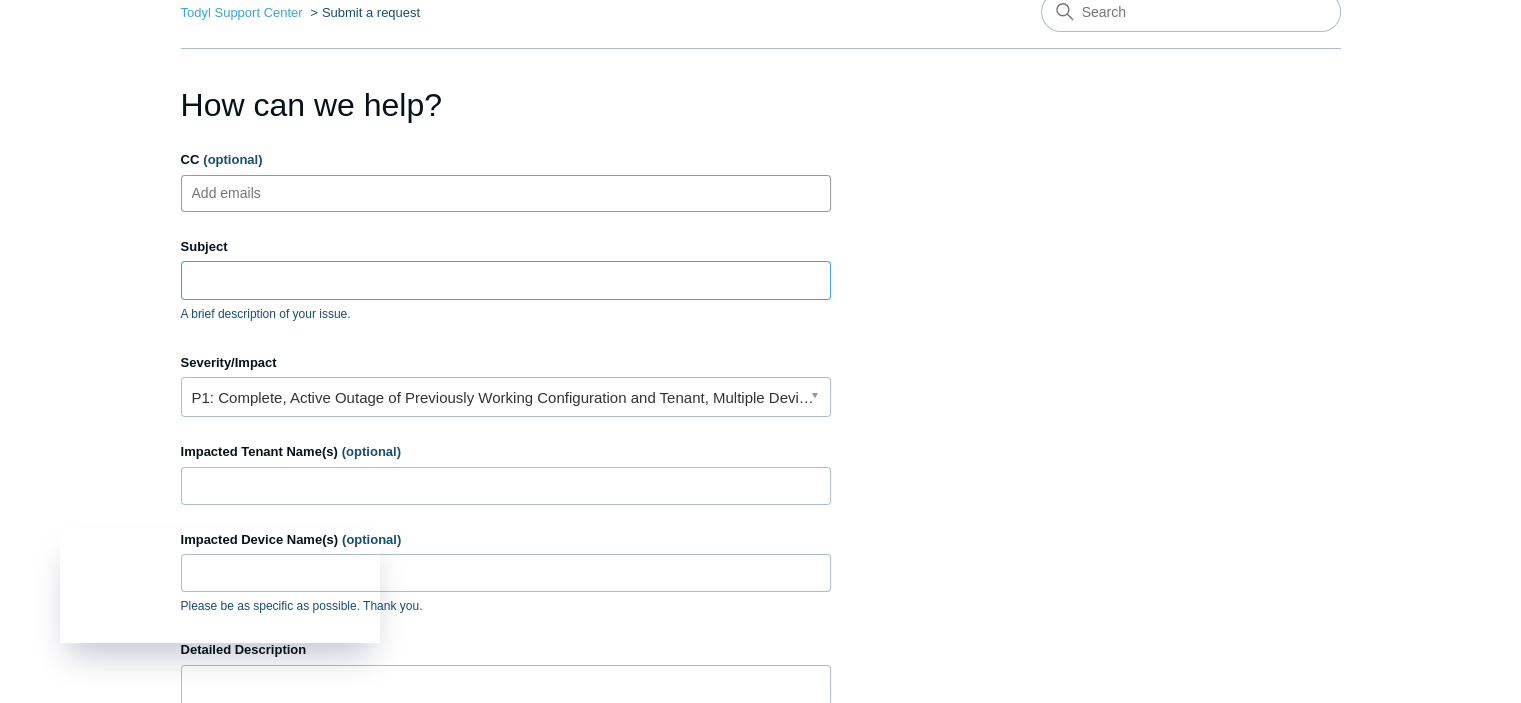 click on "Subject" at bounding box center (506, 280) 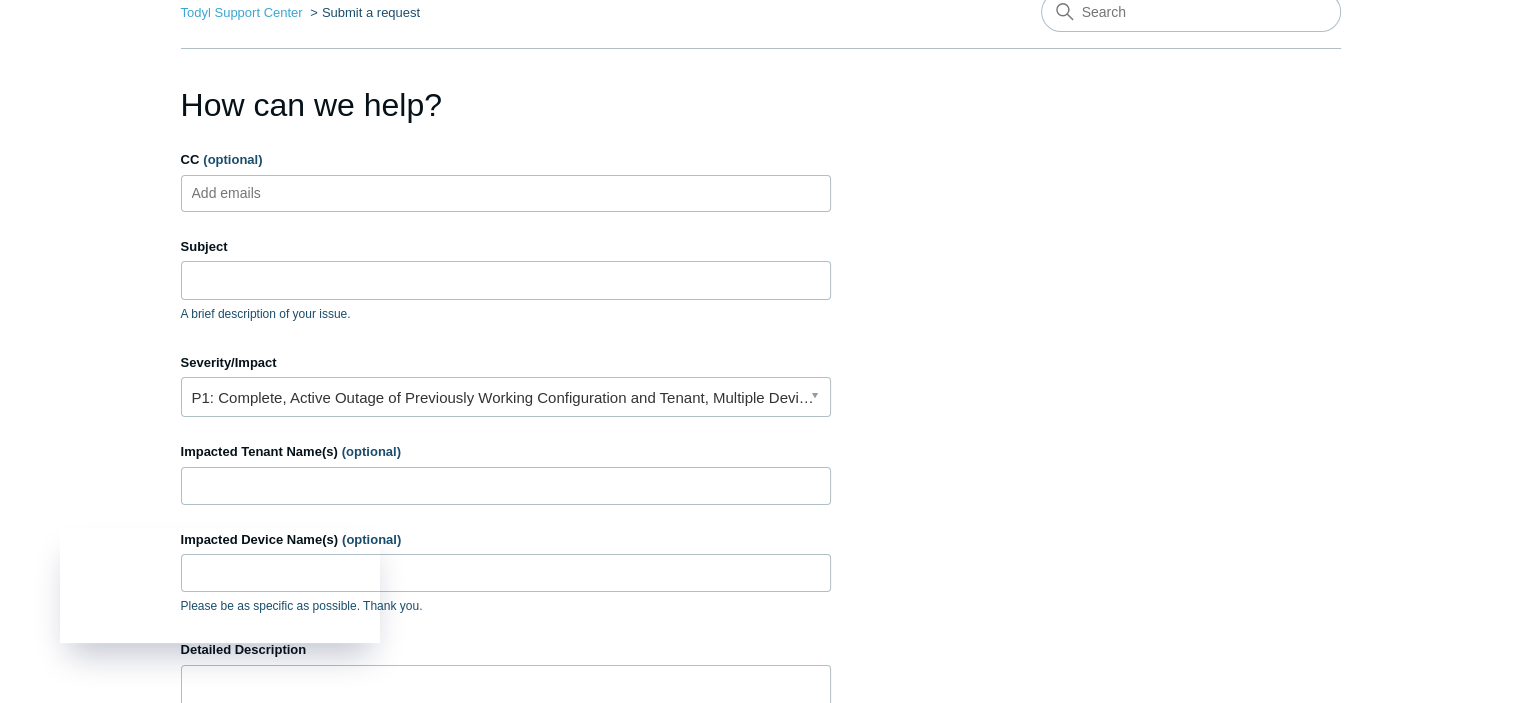 click on "CC (optional)
Add emails
Subject
A brief description of your issue.
Suggested articles
Severity/Impact
P1: Complete, Active Outage of Previously Working Configuration and Tenant, Multiple Devices
Impacted Tenant Name(s) (optional)
Impacted Device Name(s) (optional)
Please be as specific as possible. Thank you.
Detailed Description
Please provide as much detail as possible. Thank you.
Attachments (optional)
Drag files here or click to add a file
Submit" at bounding box center (506, 563) 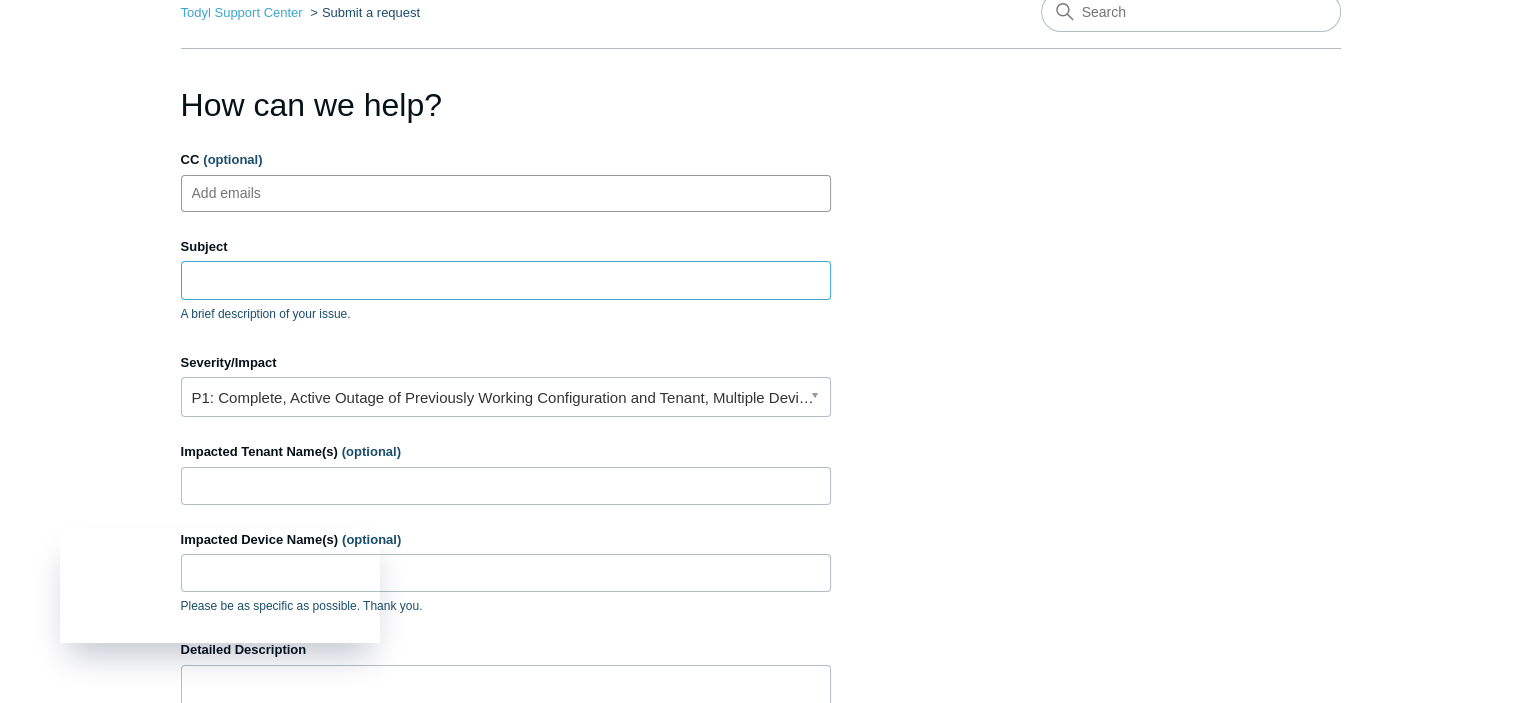 click on "Subject
A brief description of your issue." at bounding box center [506, 280] 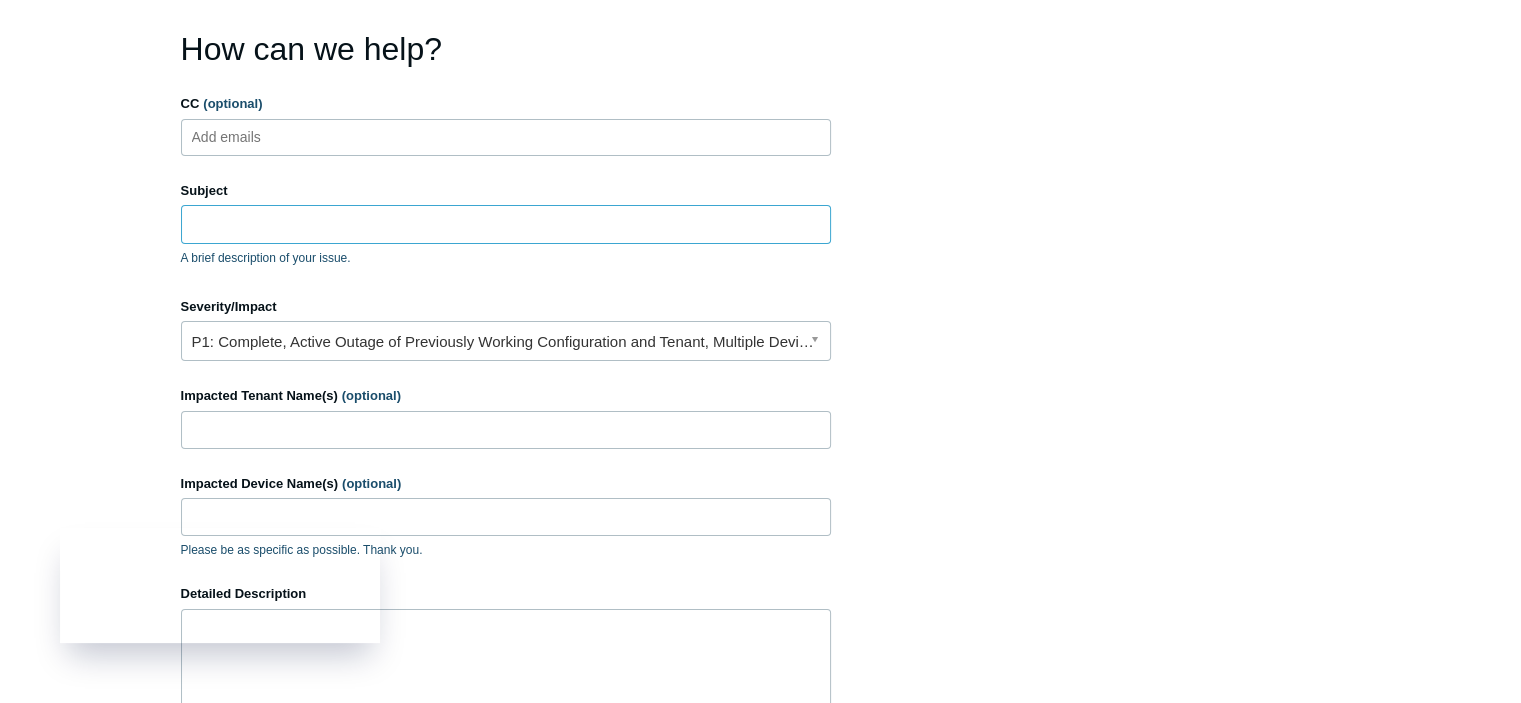 scroll, scrollTop: 200, scrollLeft: 0, axis: vertical 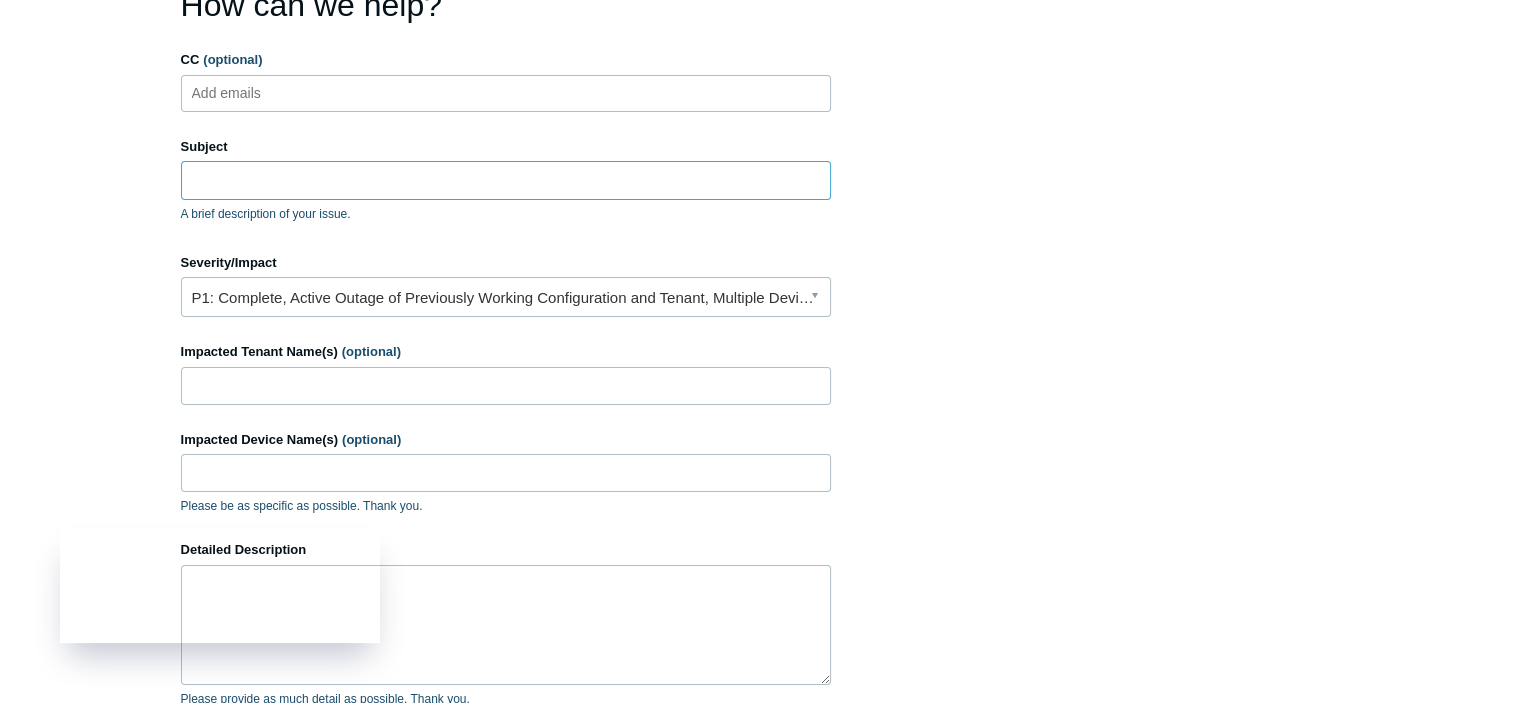 click on "Subject" at bounding box center (506, 180) 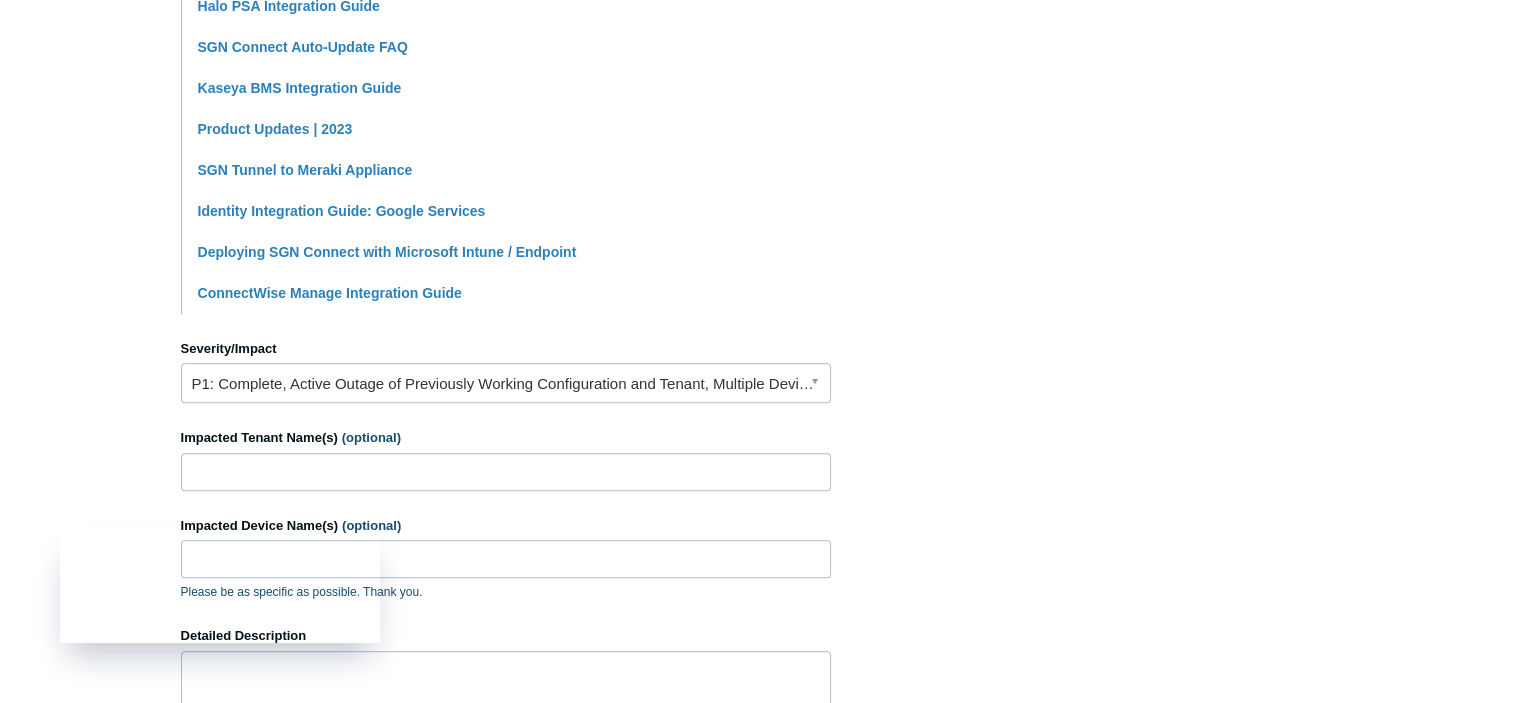scroll, scrollTop: 700, scrollLeft: 0, axis: vertical 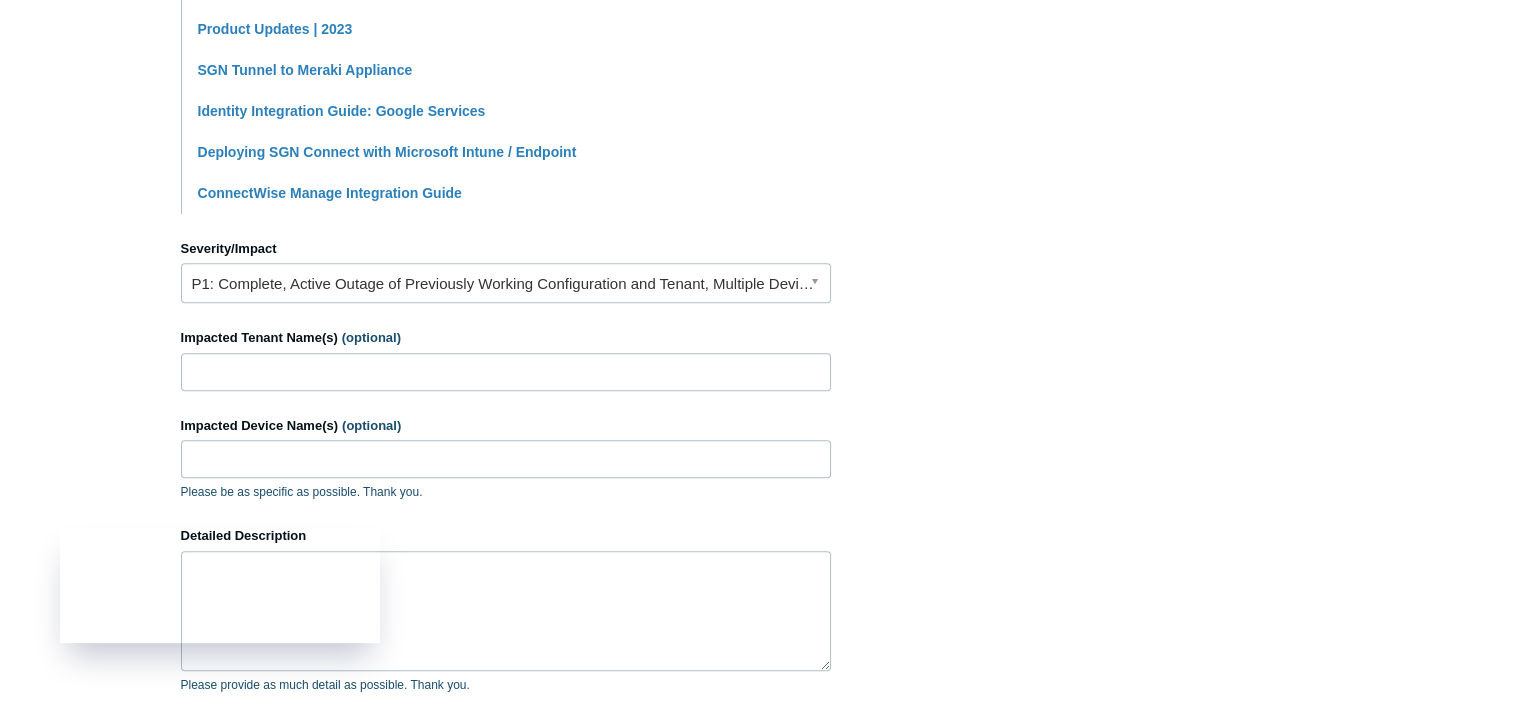 type on "Need help Creating" 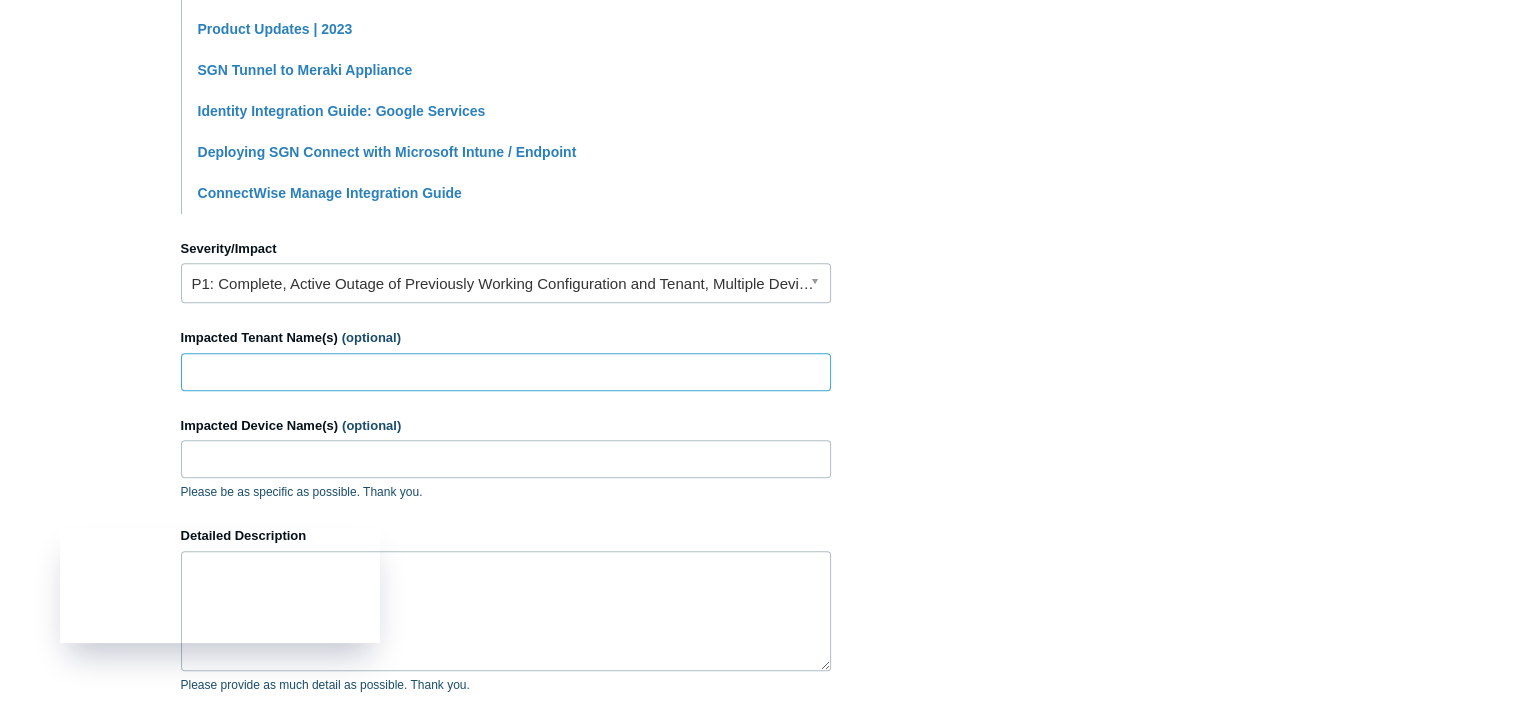 click on "Impacted Tenant Name(s) (optional)" at bounding box center (506, 372) 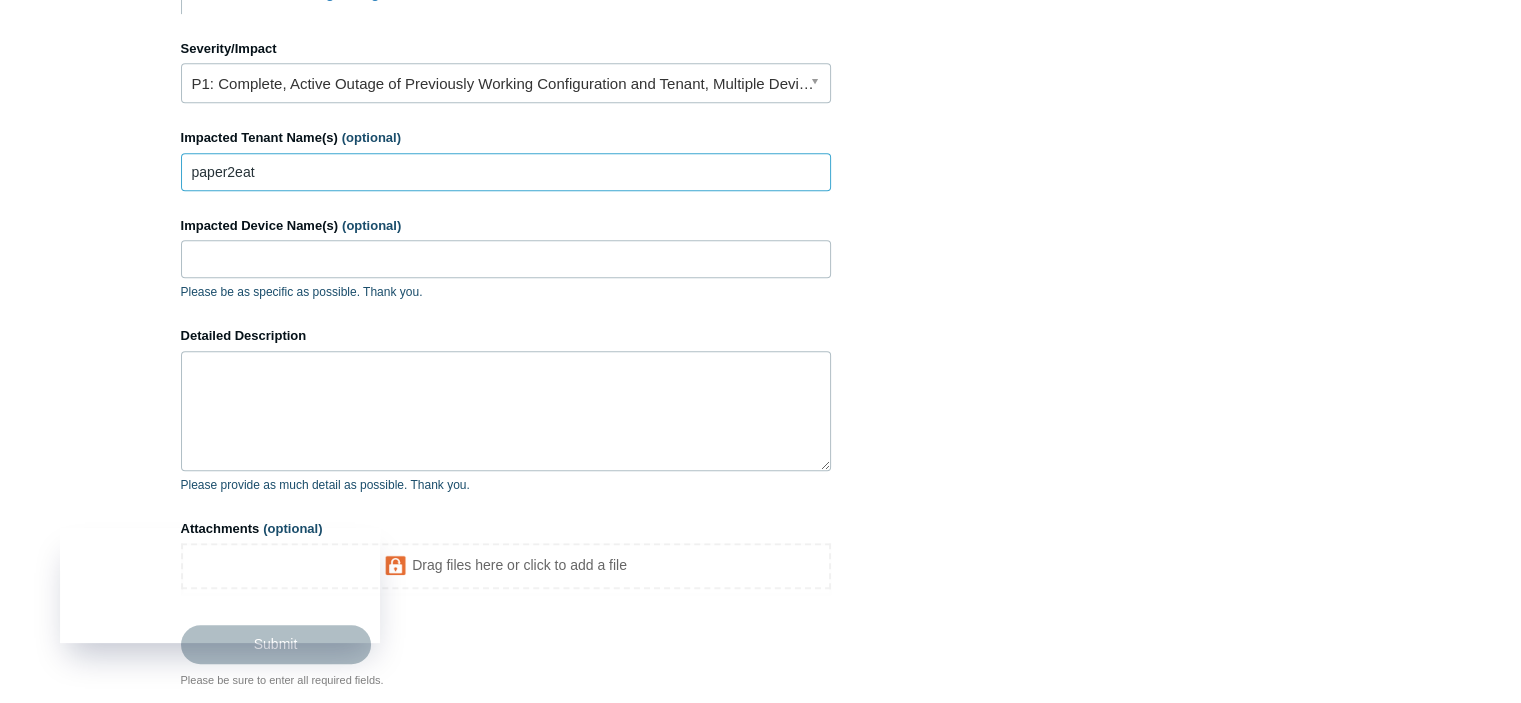 type on "paper2eat" 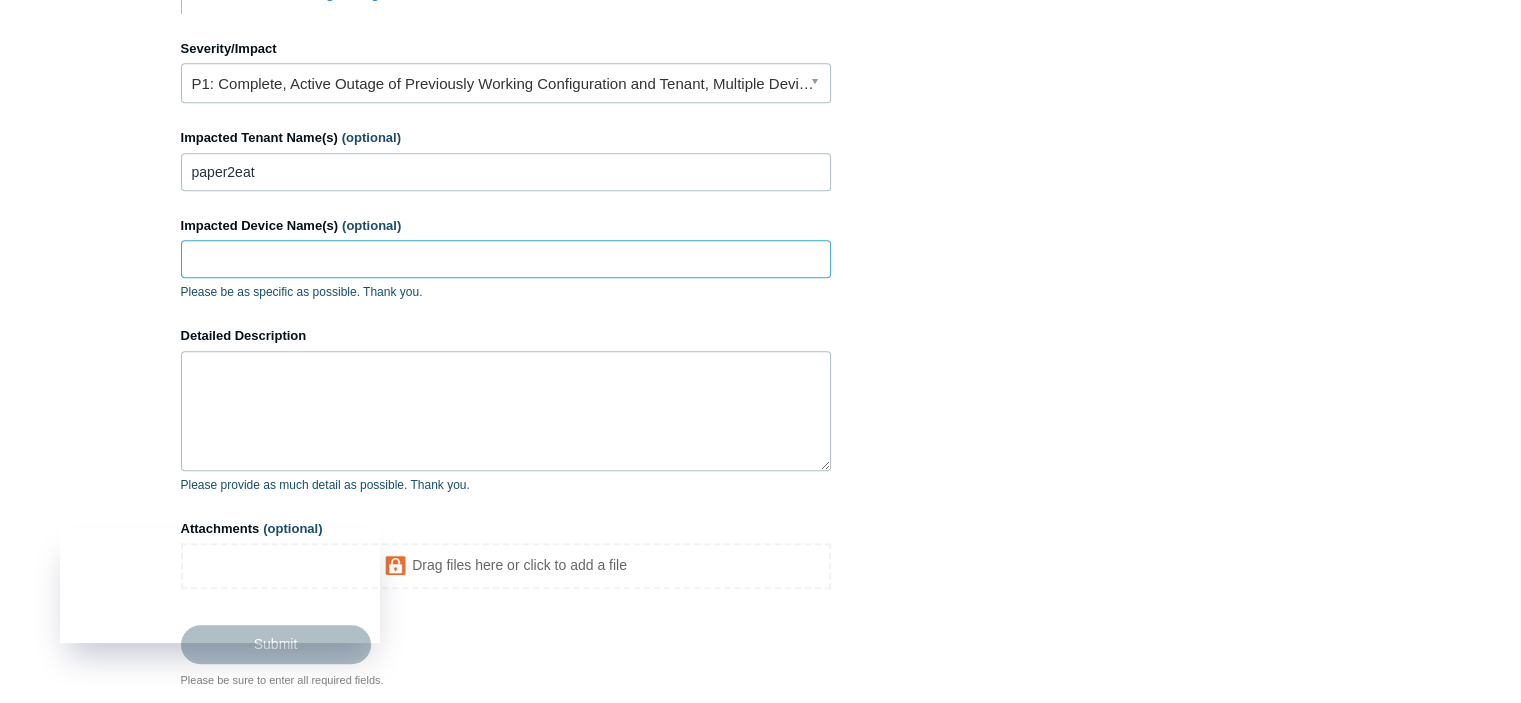click on "Impacted Device Name(s) (optional)" at bounding box center [506, 259] 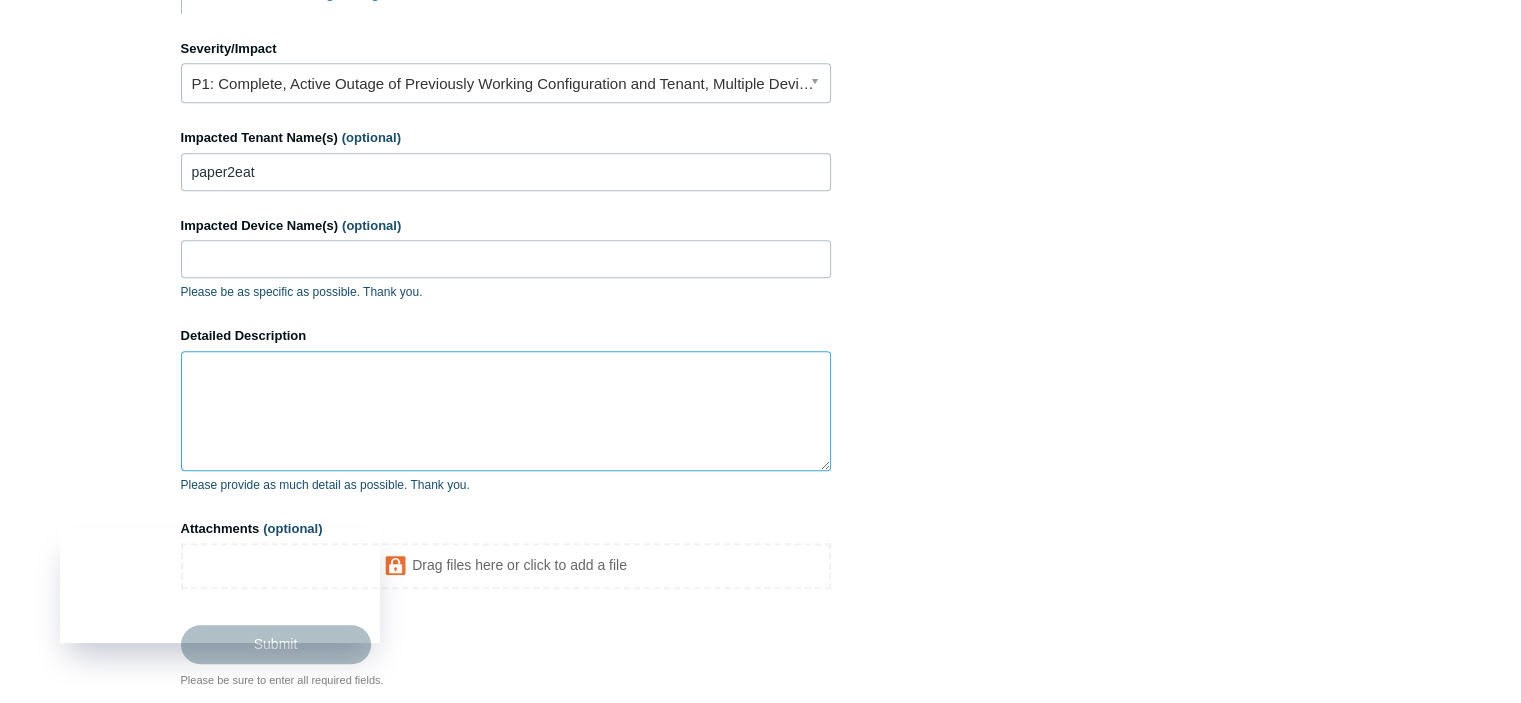 click on "Detailed Description" at bounding box center (506, 411) 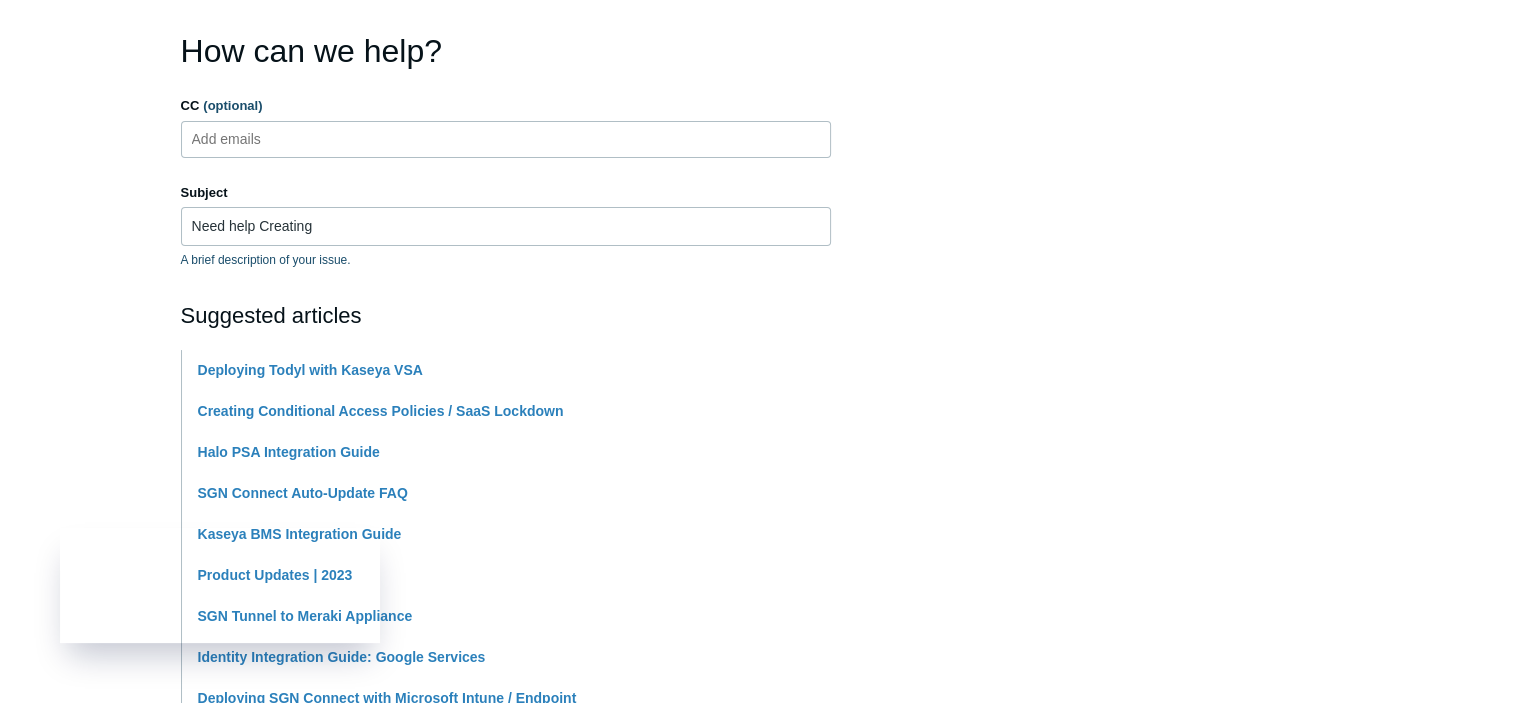scroll, scrollTop: 0, scrollLeft: 0, axis: both 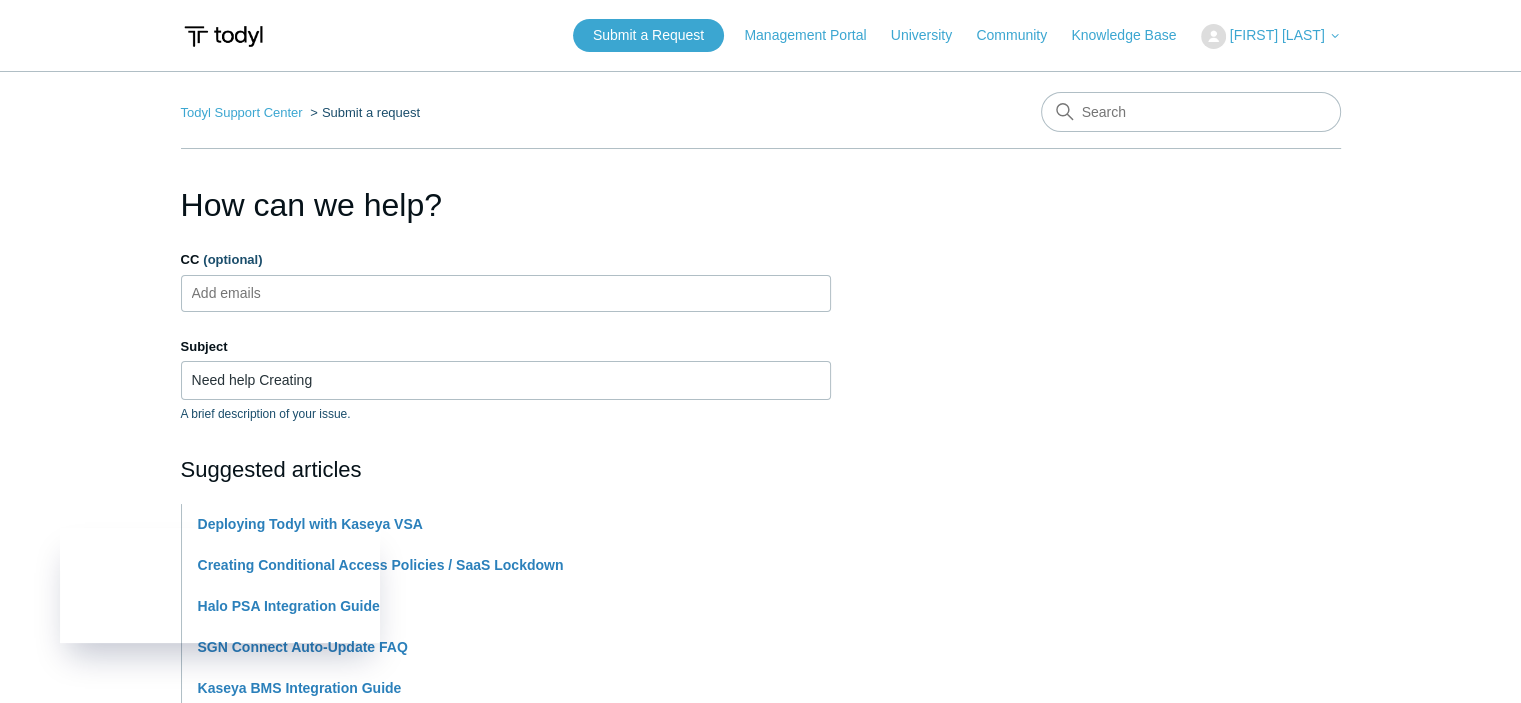 type on "We are setting up the networks, but I need help to get them working. It is currently blocking all internet traffic." 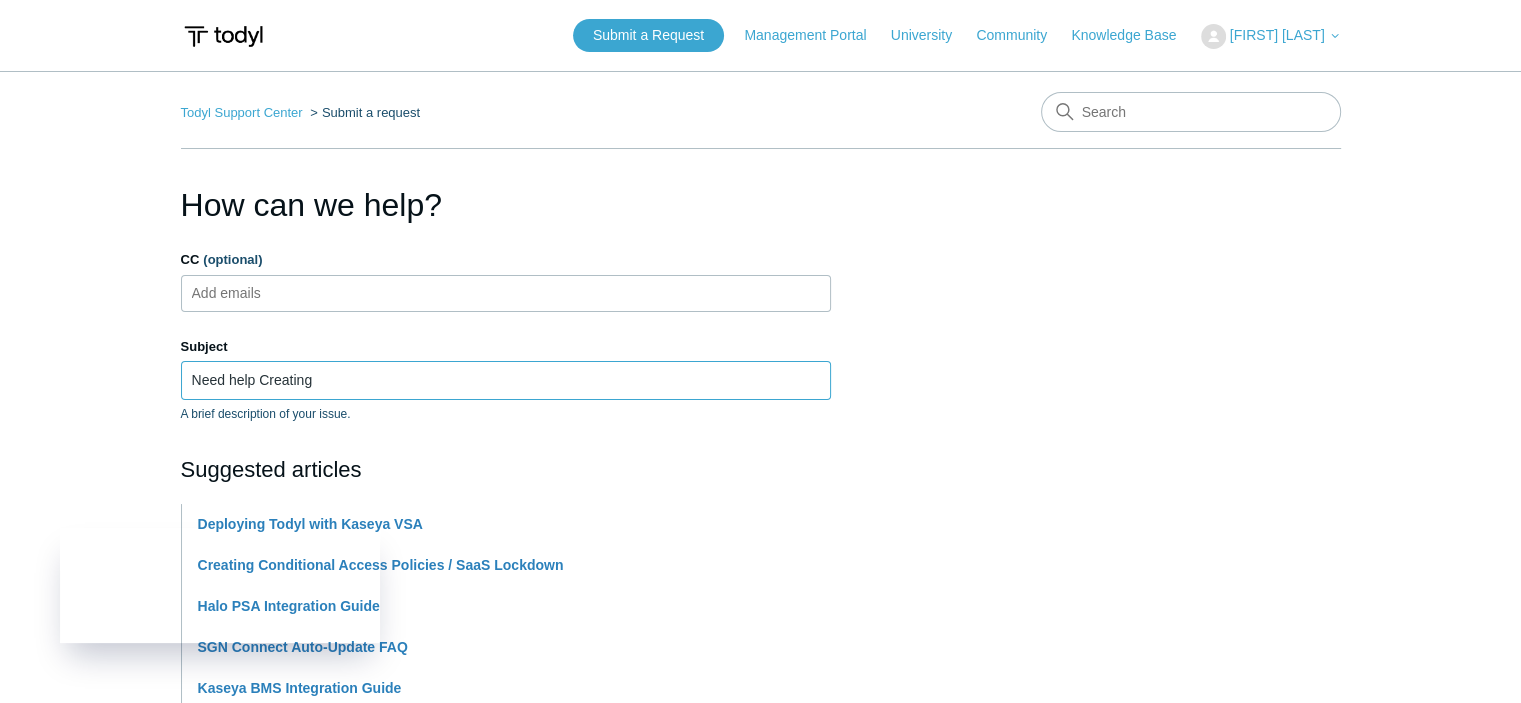 click on "Need help Creating" at bounding box center (506, 380) 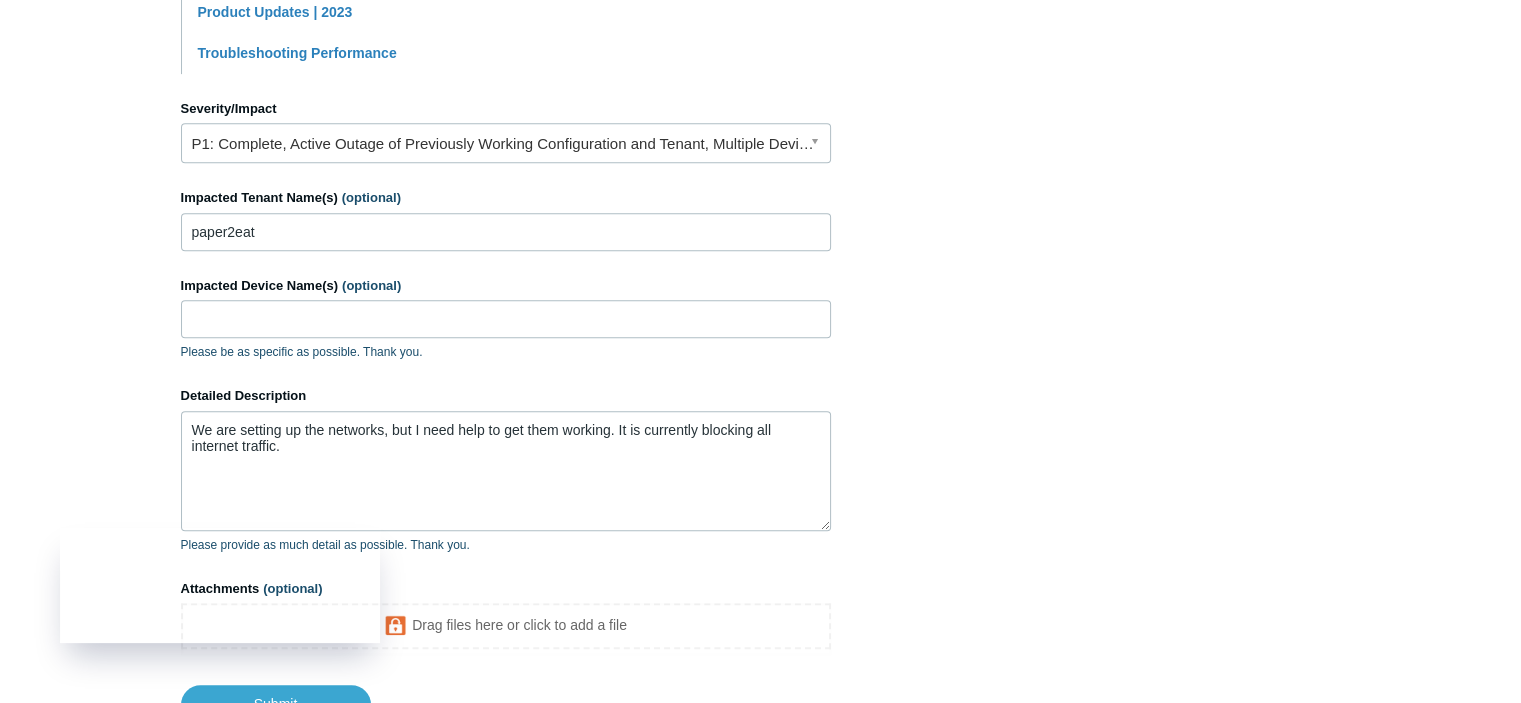 scroll, scrollTop: 997, scrollLeft: 0, axis: vertical 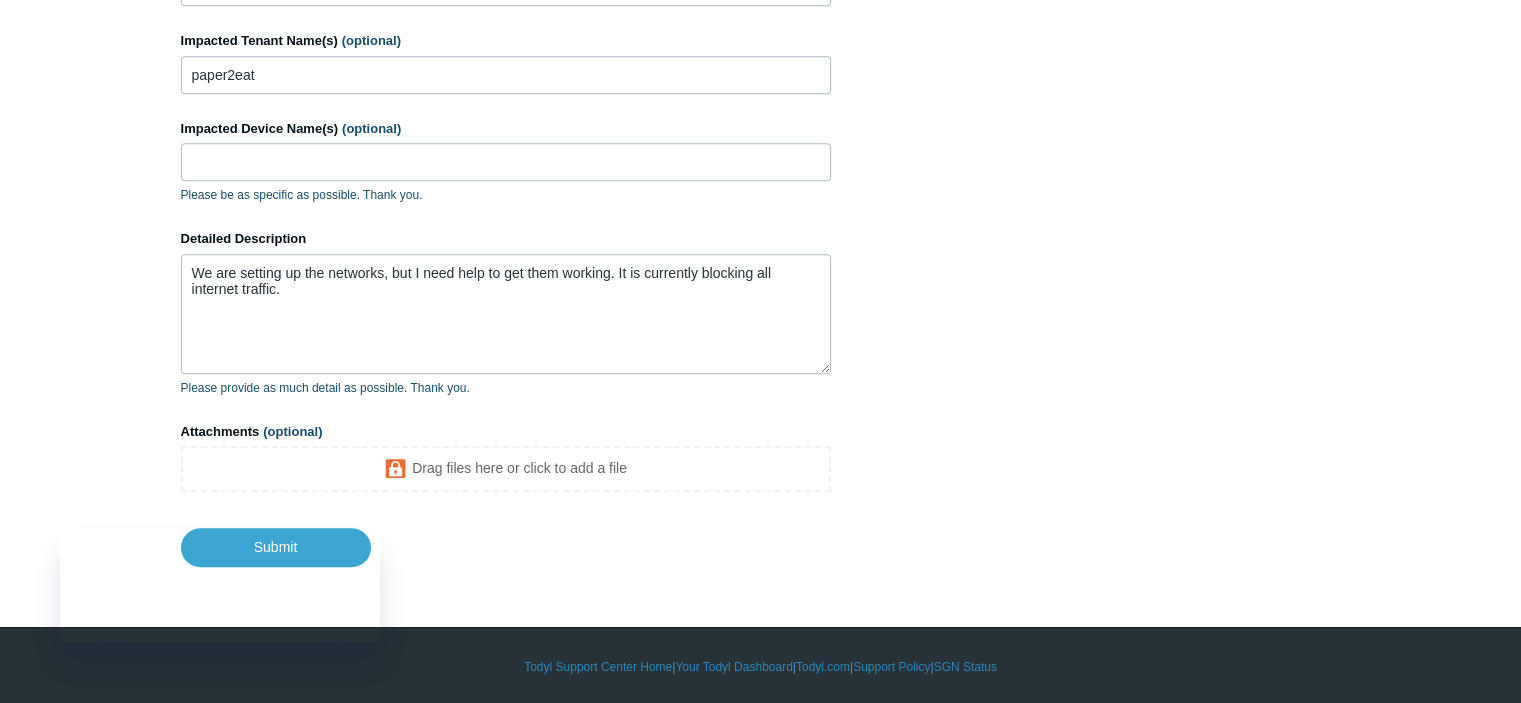 type on "Need help Creating Networks" 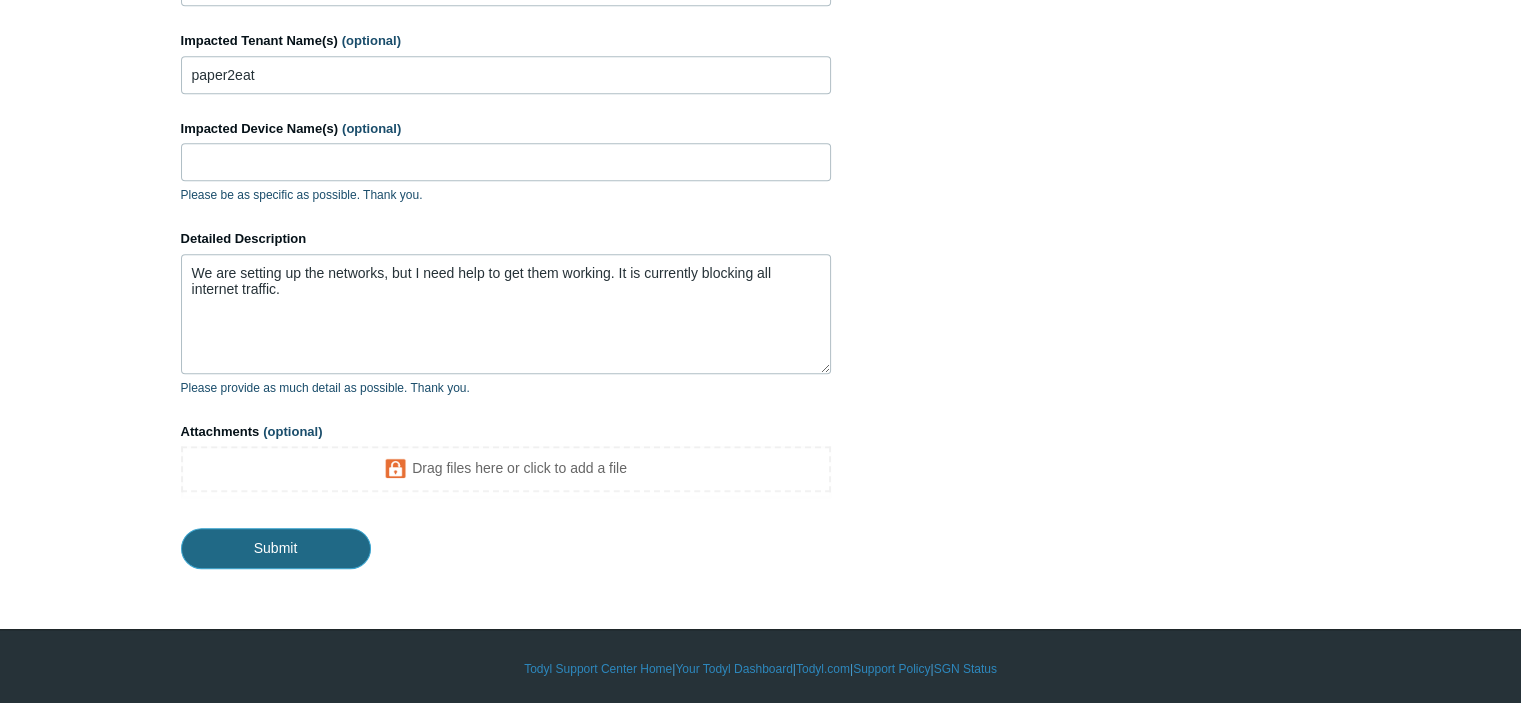 click on "Submit" at bounding box center [276, 548] 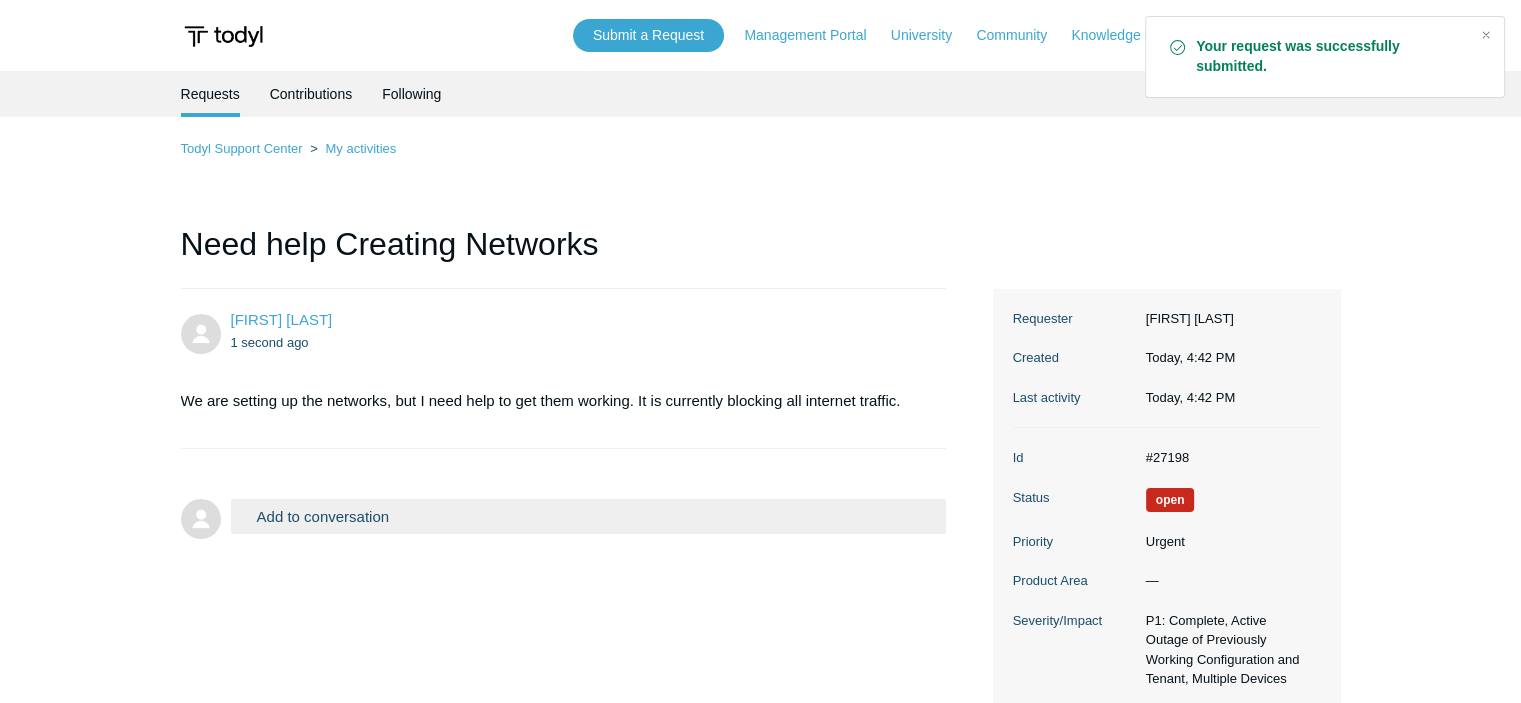 scroll, scrollTop: 100, scrollLeft: 0, axis: vertical 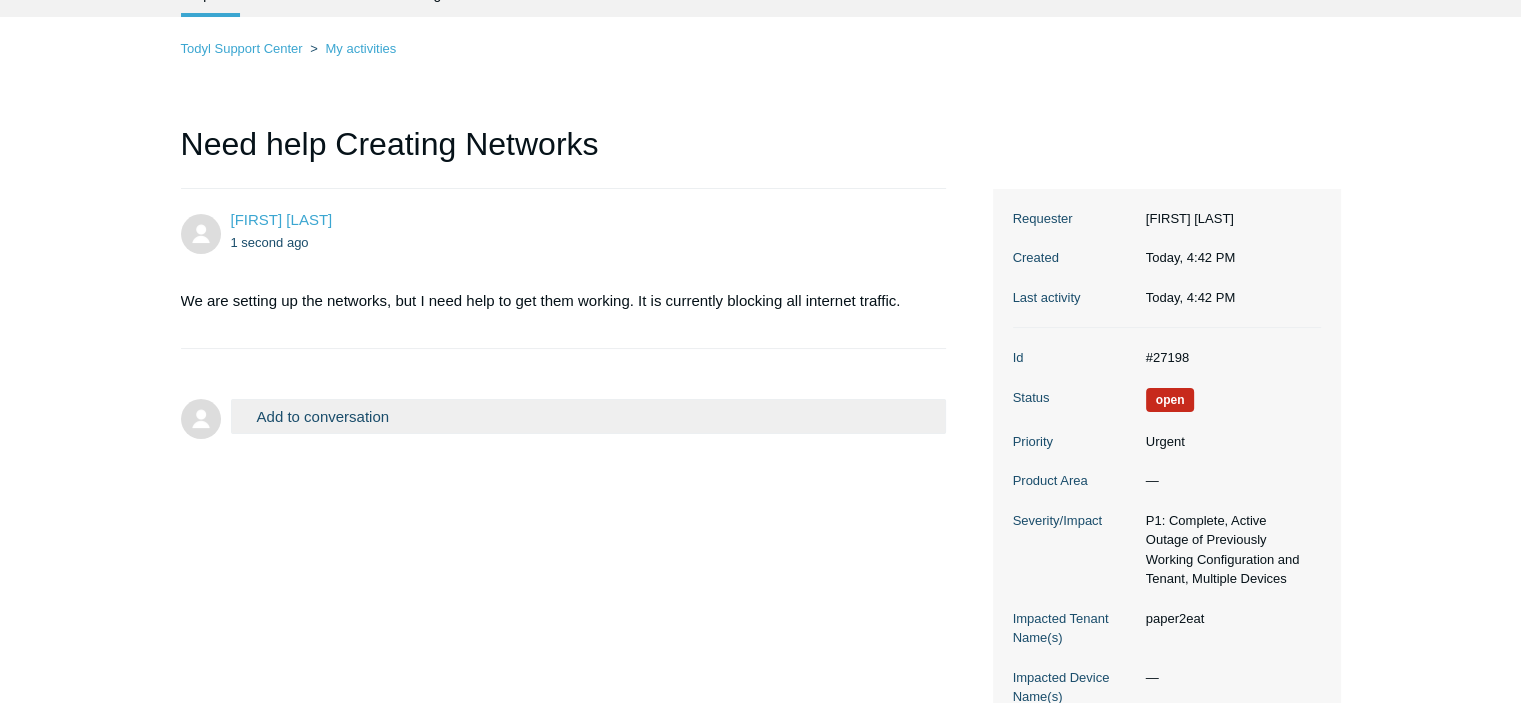 click on "Add to conversation
CC
Add emails
Drag files here or click to add a file
Submit" at bounding box center (564, 406) 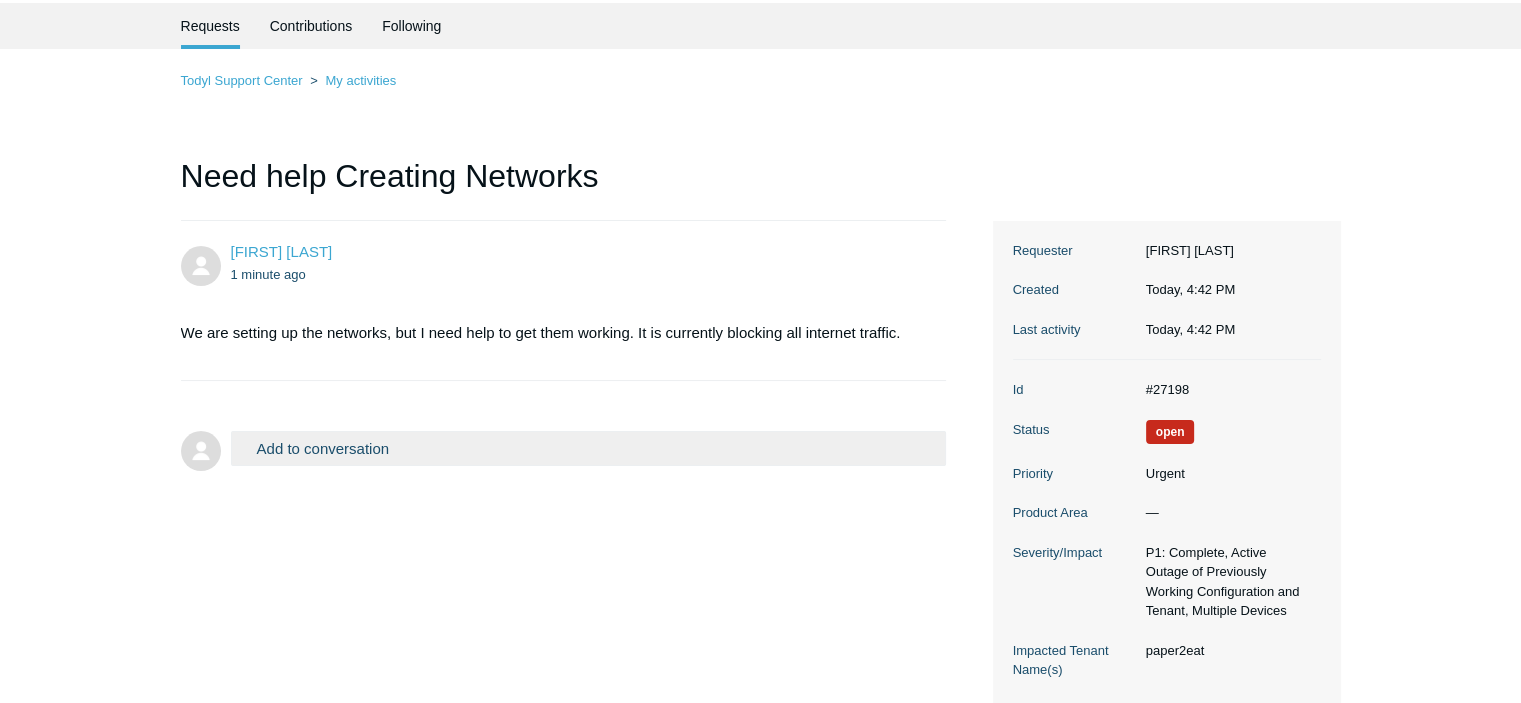 scroll, scrollTop: 100, scrollLeft: 0, axis: vertical 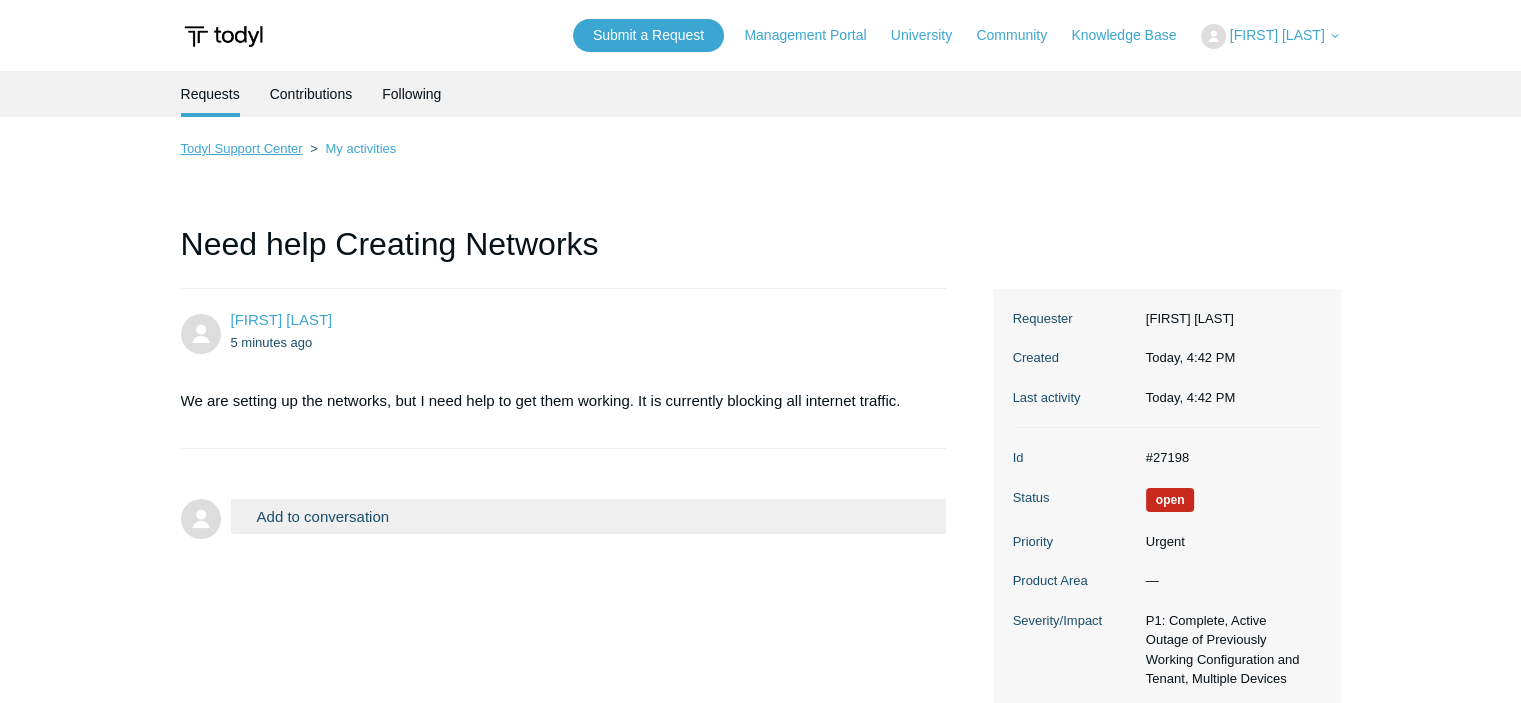 click on "Todyl Support Center" at bounding box center [242, 148] 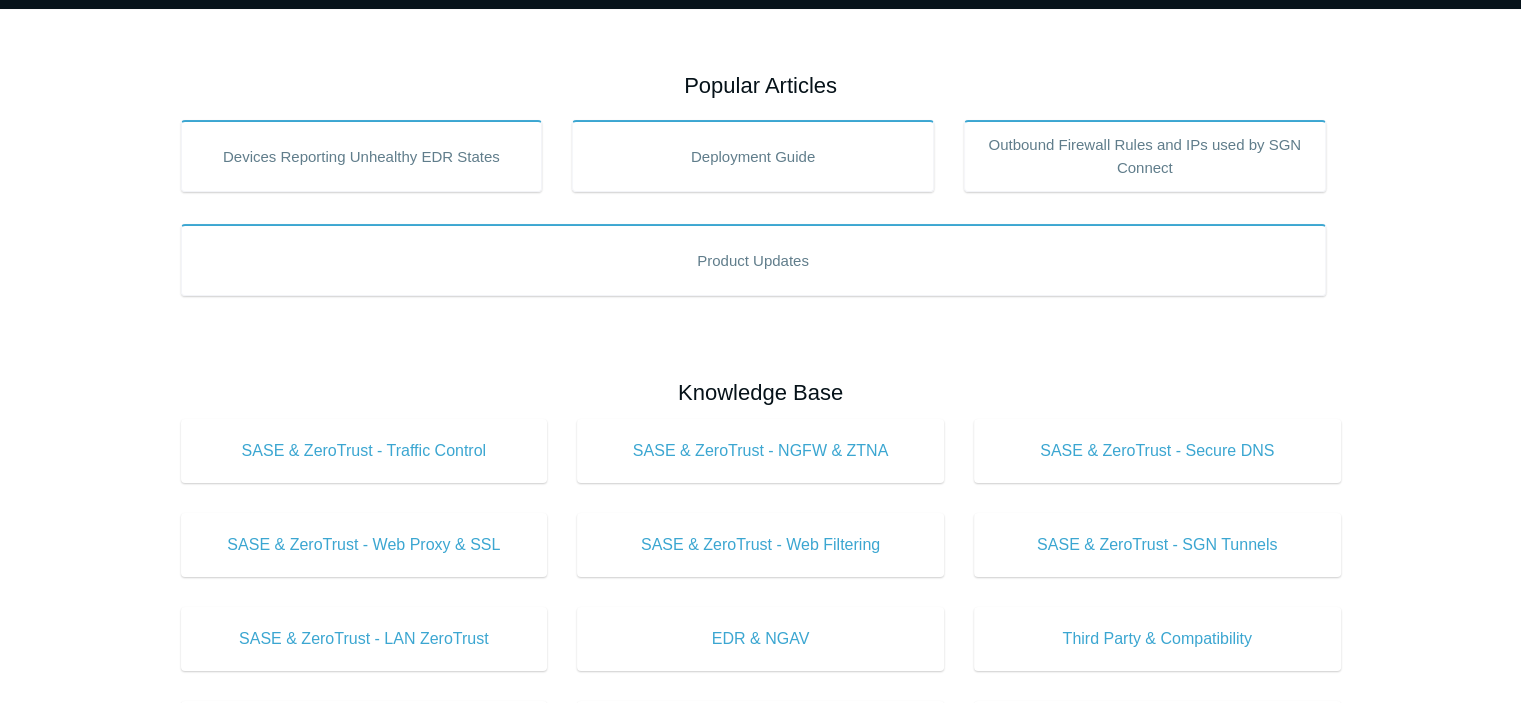 scroll, scrollTop: 0, scrollLeft: 0, axis: both 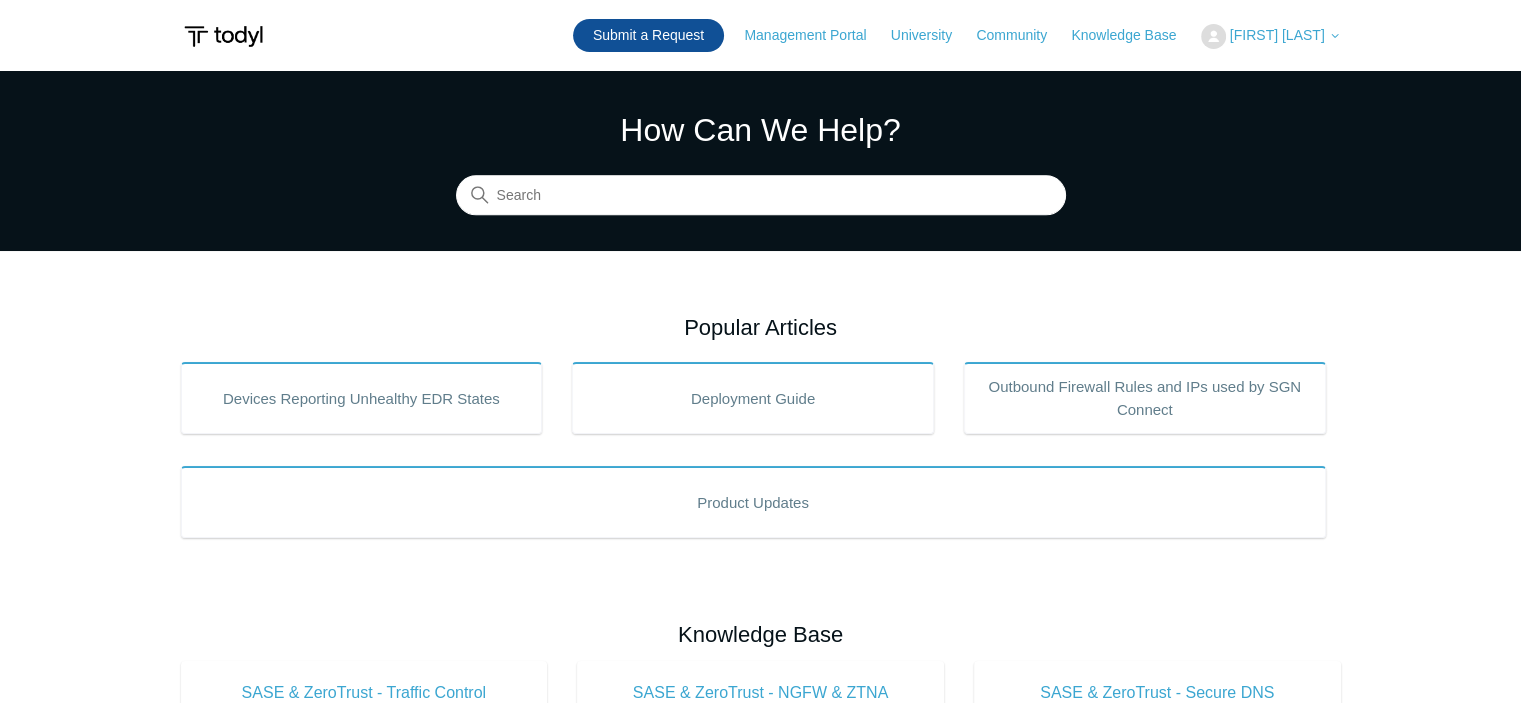 click on "Submit a Request" at bounding box center [648, 35] 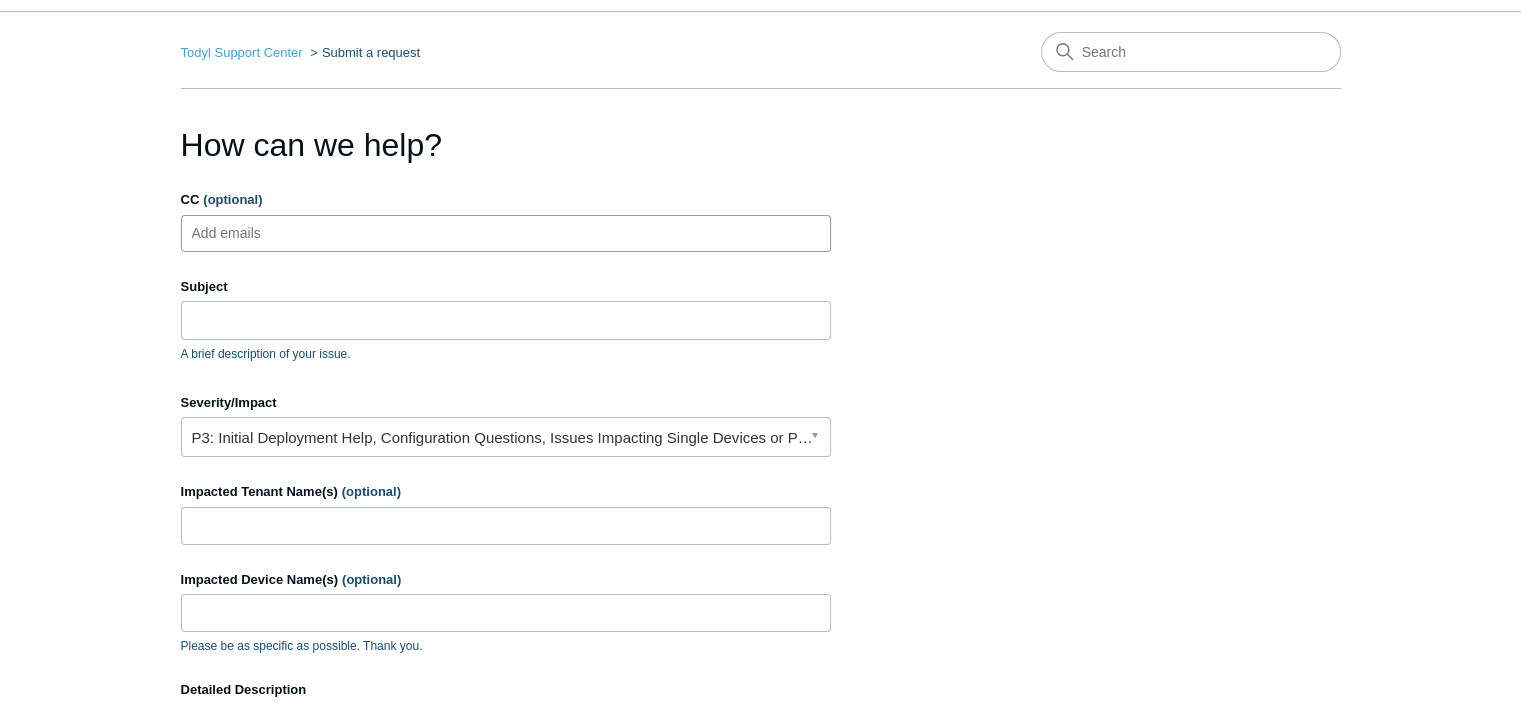 scroll, scrollTop: 0, scrollLeft: 0, axis: both 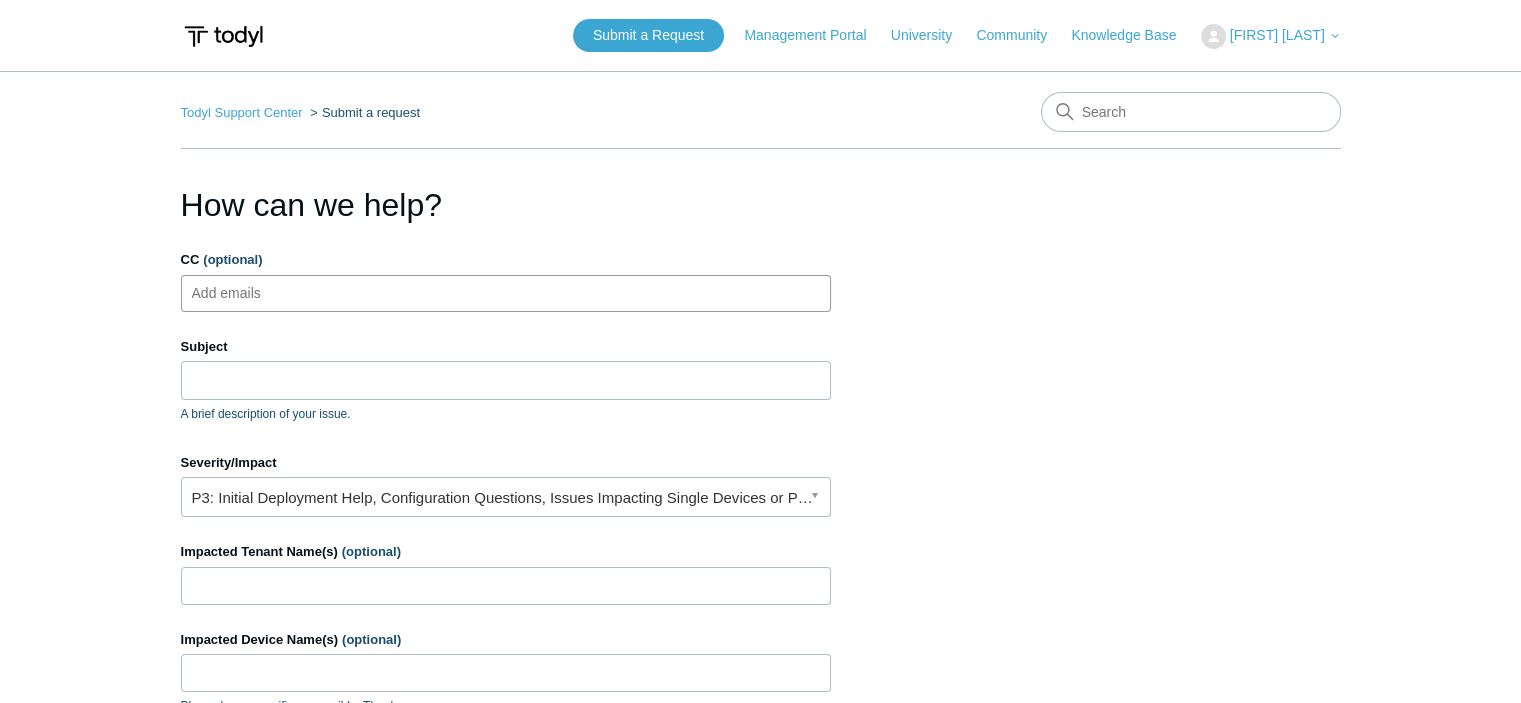 click on "[FIRST] [LAST]" at bounding box center [1277, 35] 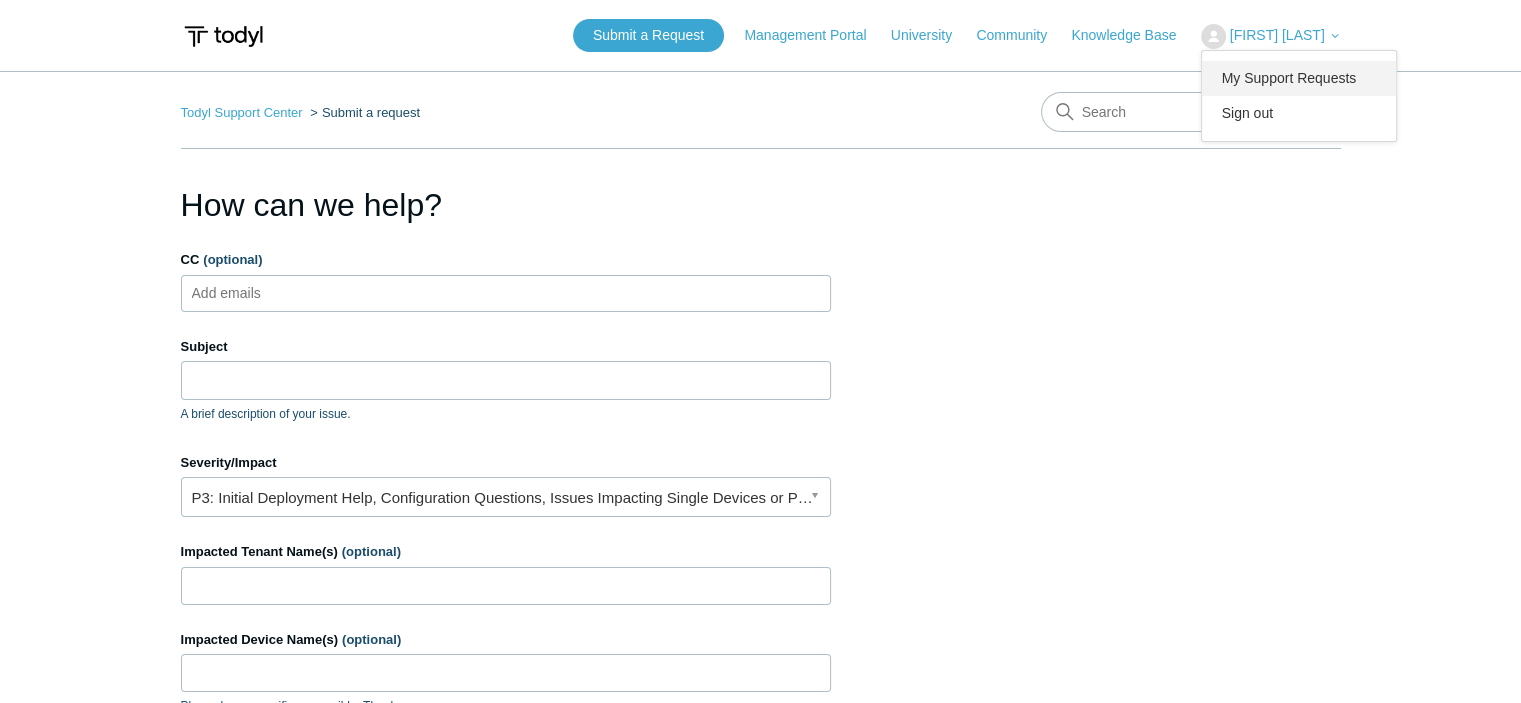 click on "My Support Requests" at bounding box center [1299, 78] 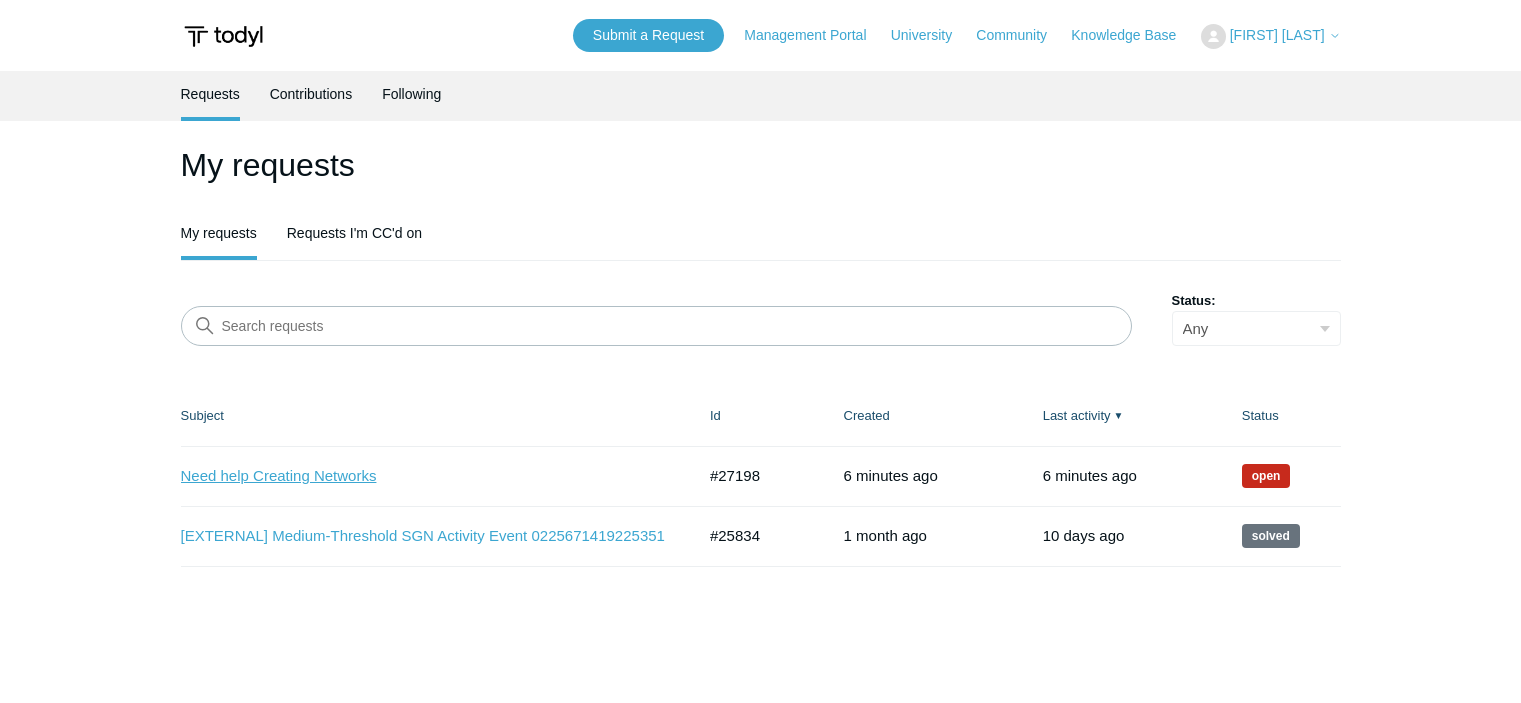 scroll, scrollTop: 0, scrollLeft: 0, axis: both 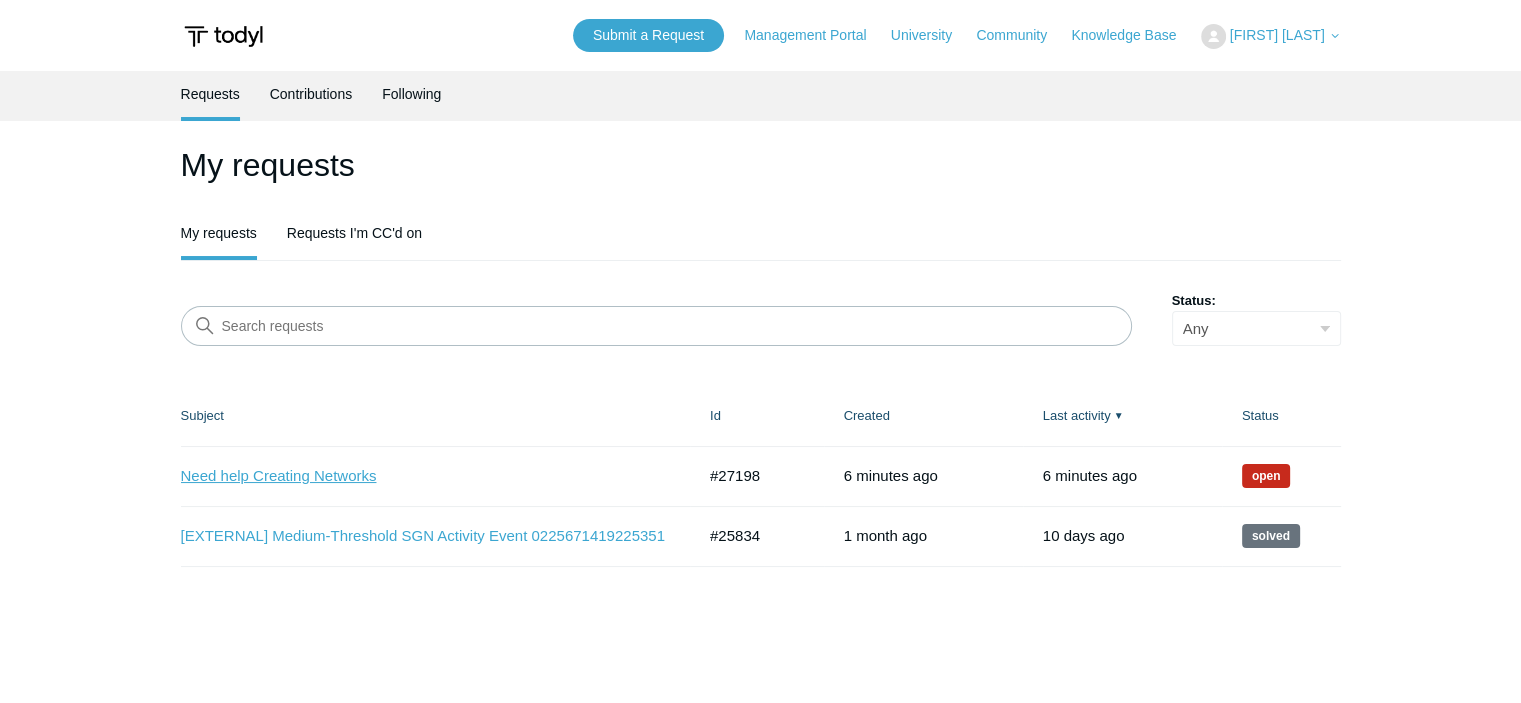 click on "Need help Creating Networks" at bounding box center (423, 476) 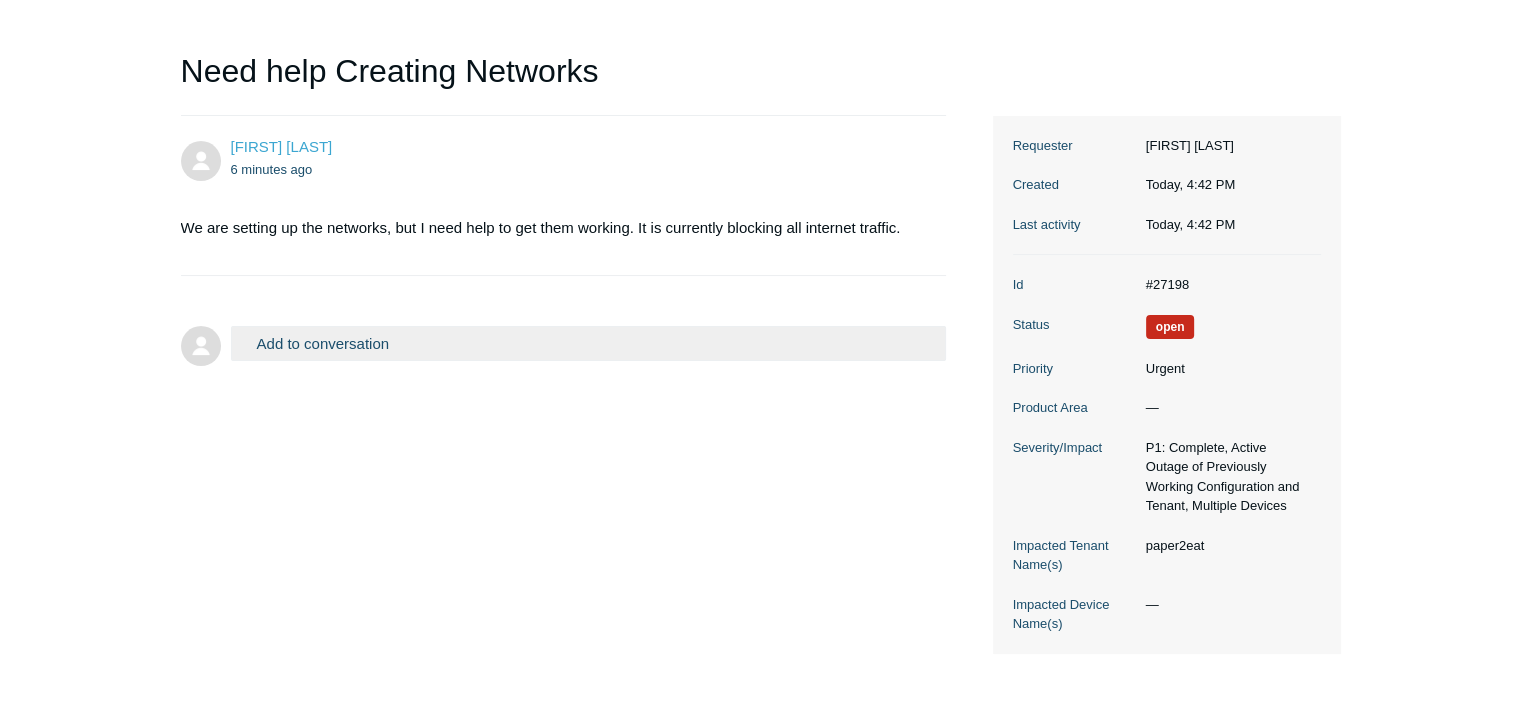 scroll, scrollTop: 200, scrollLeft: 0, axis: vertical 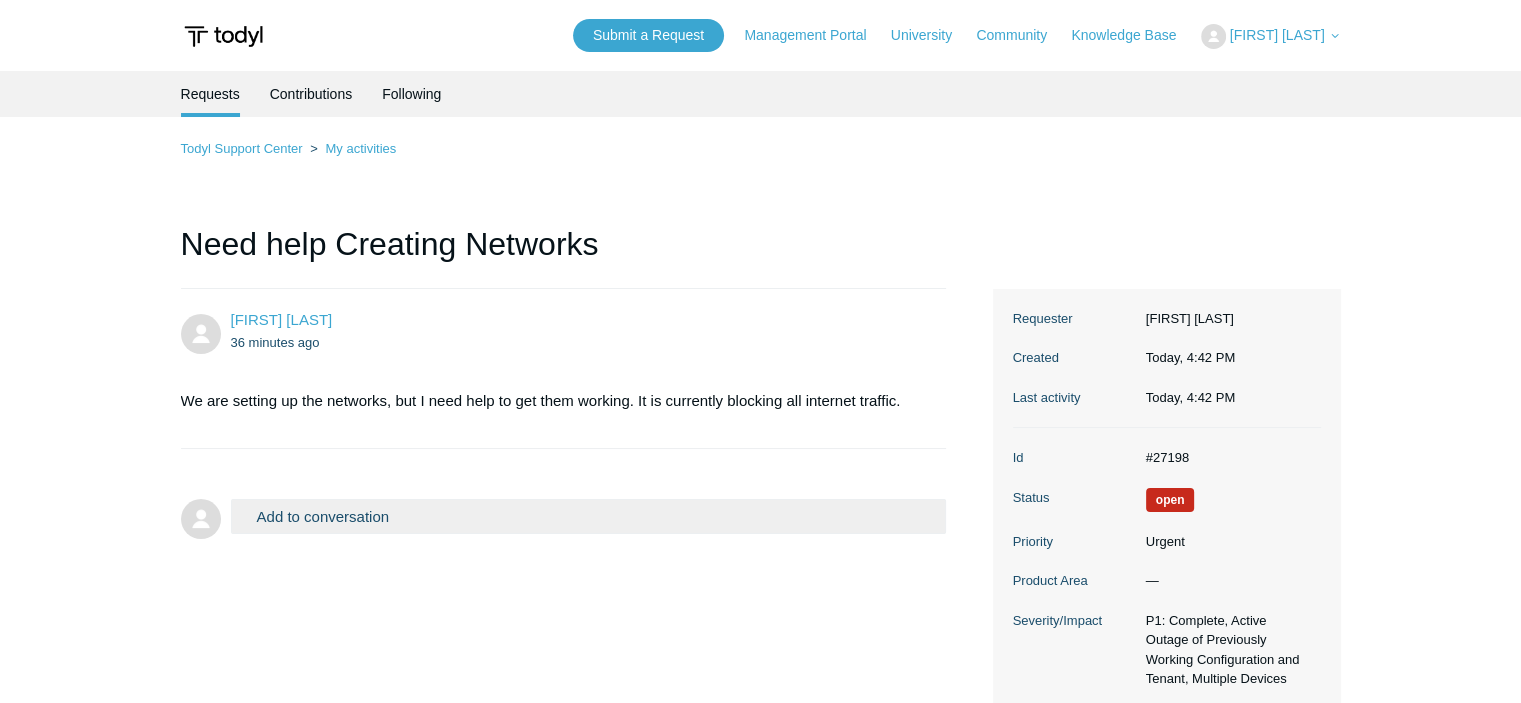 click on "We are setting up the networks, but I need help to get them working. It is currently blocking all internet traffic." at bounding box center (554, 401) 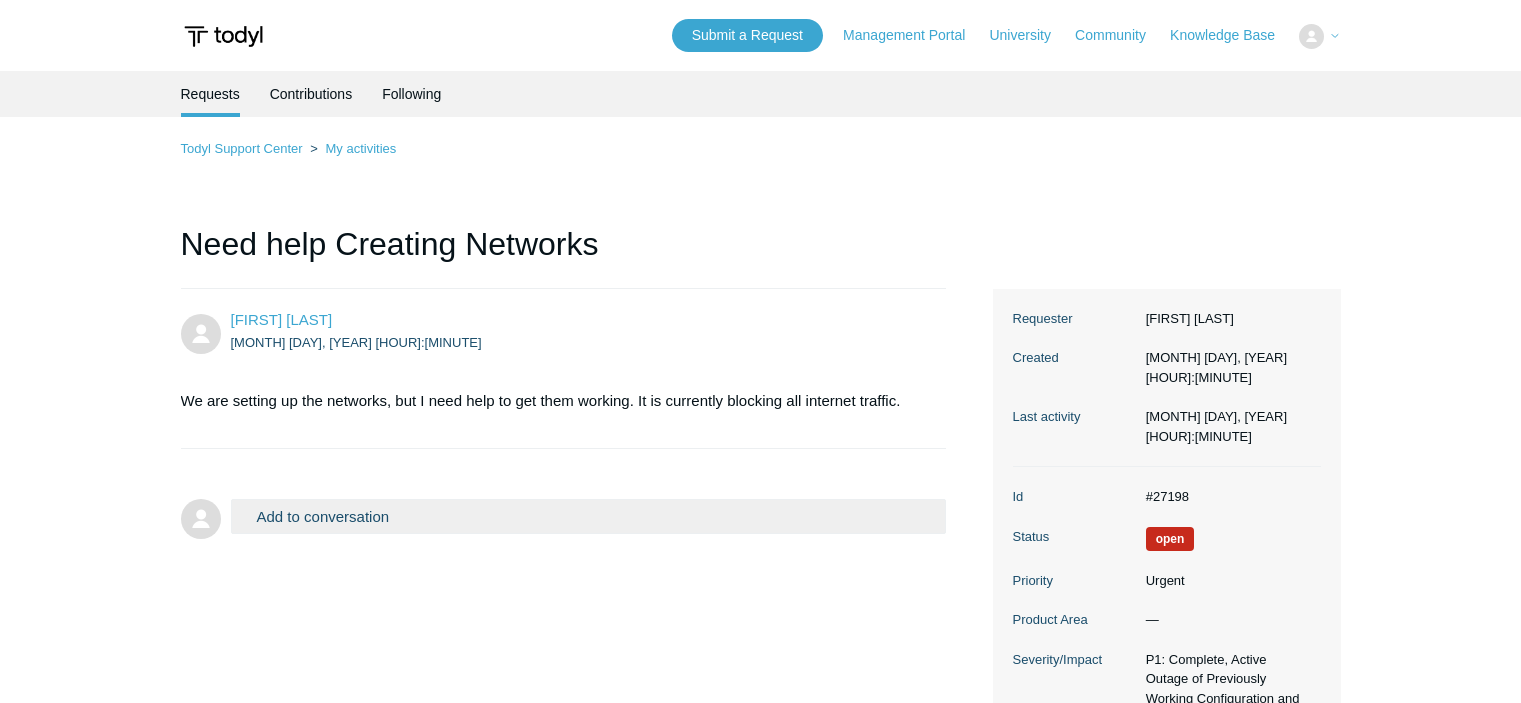 scroll, scrollTop: 0, scrollLeft: 0, axis: both 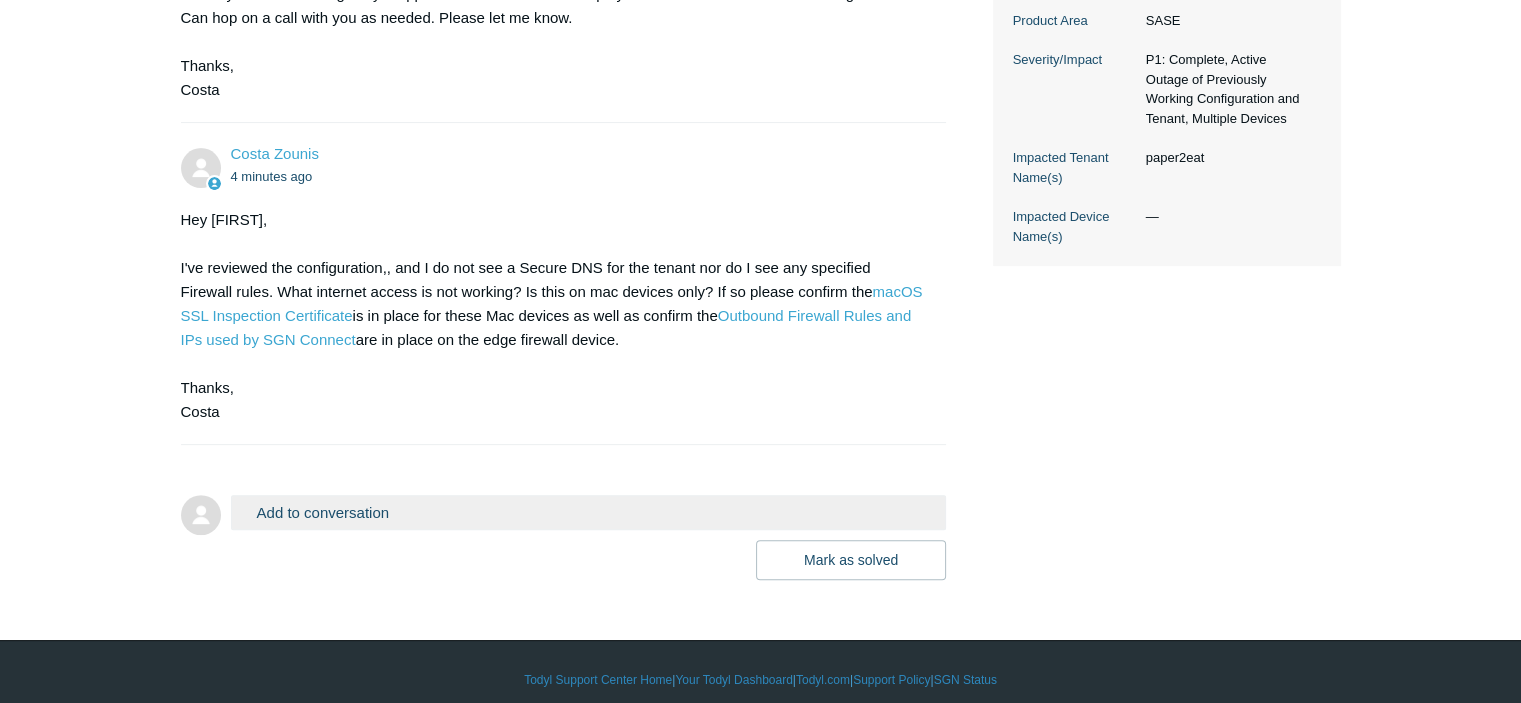 click on "Add to conversation" at bounding box center [589, 512] 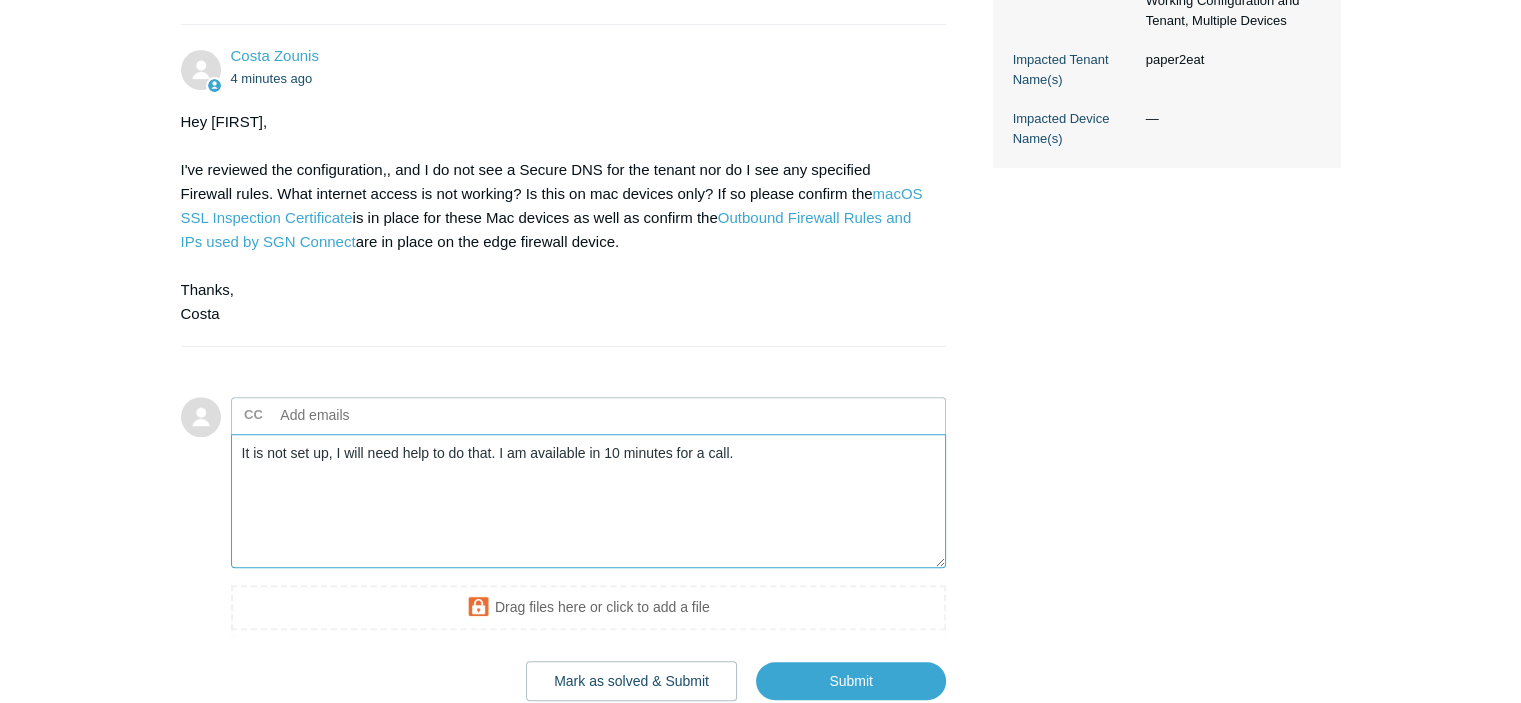 scroll, scrollTop: 800, scrollLeft: 0, axis: vertical 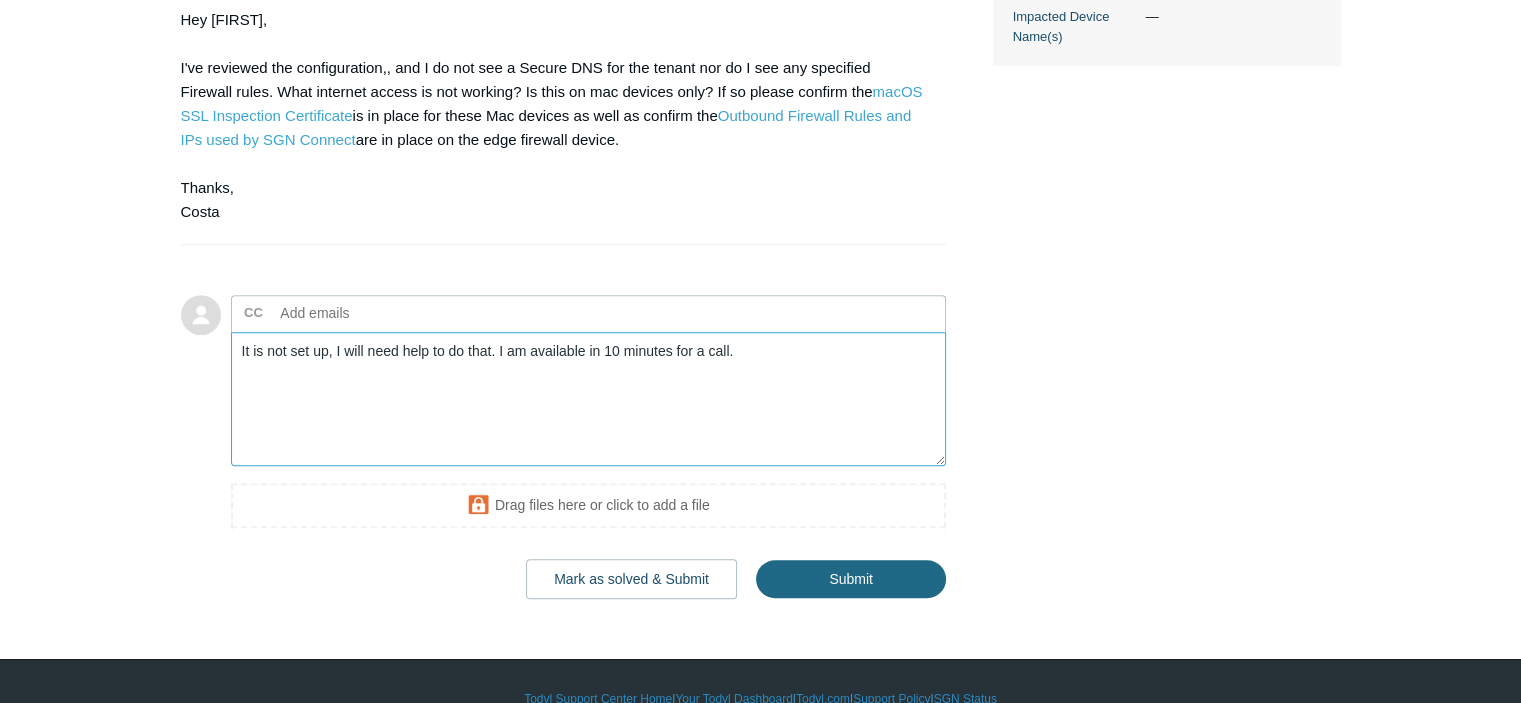 type on "It is not set up, I will need help to do that. I am available in 10 minutes for a call." 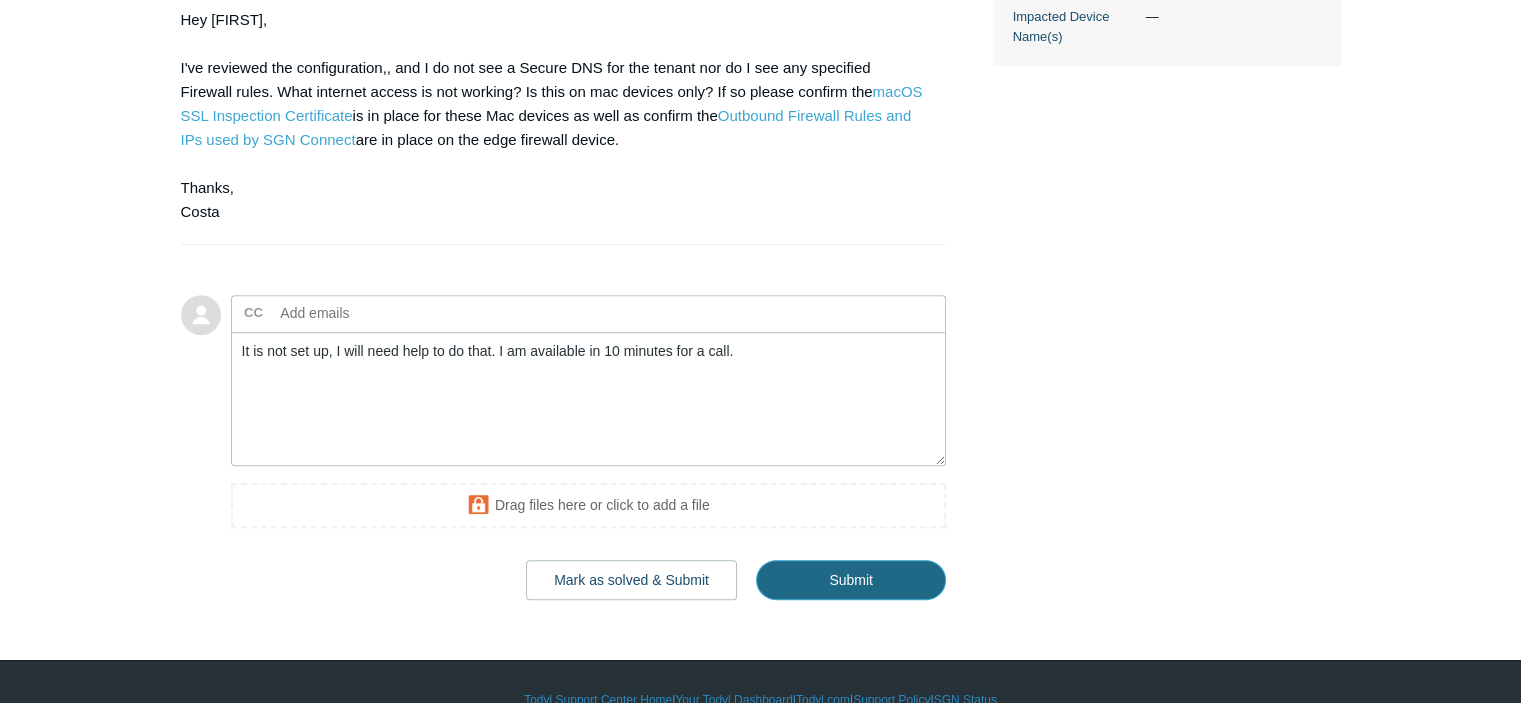 click on "Submit" at bounding box center (851, 580) 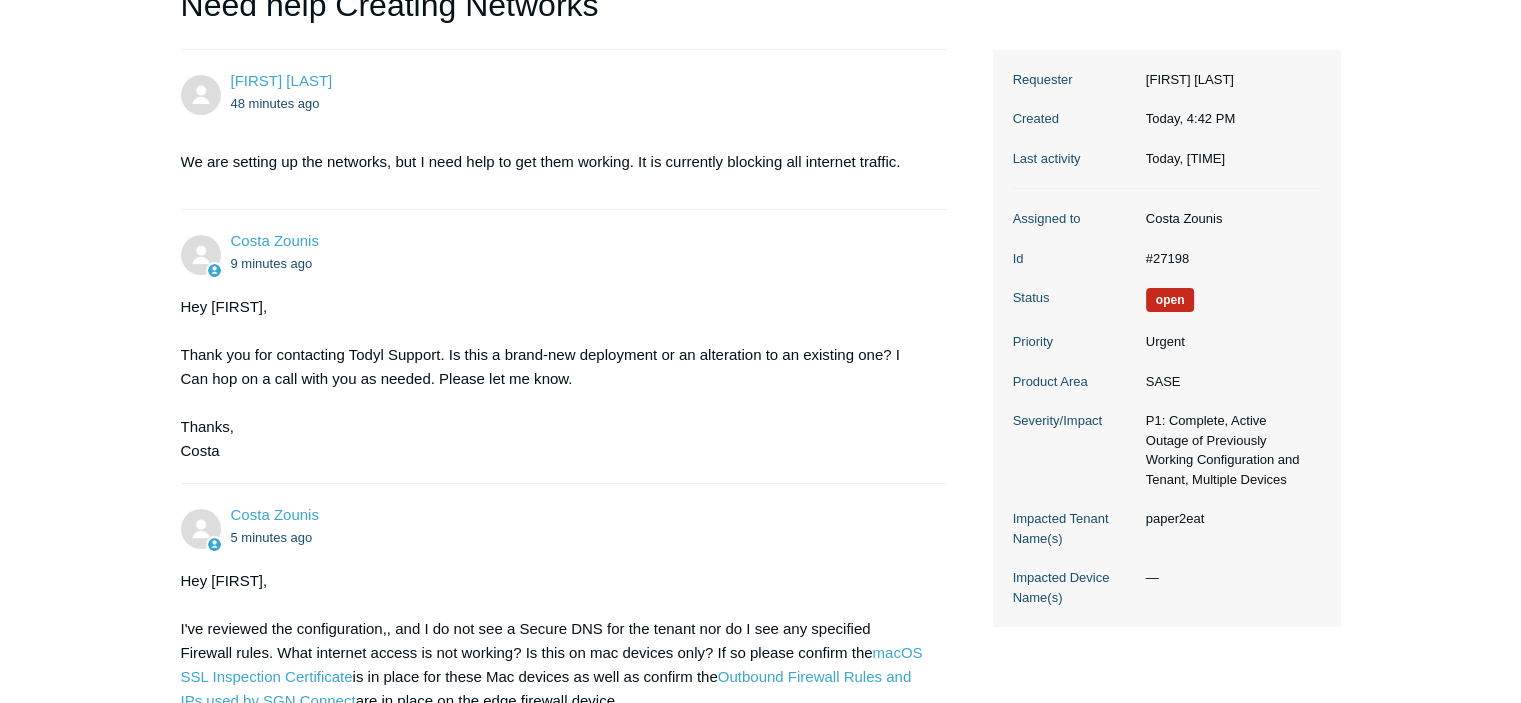 scroll, scrollTop: 600, scrollLeft: 0, axis: vertical 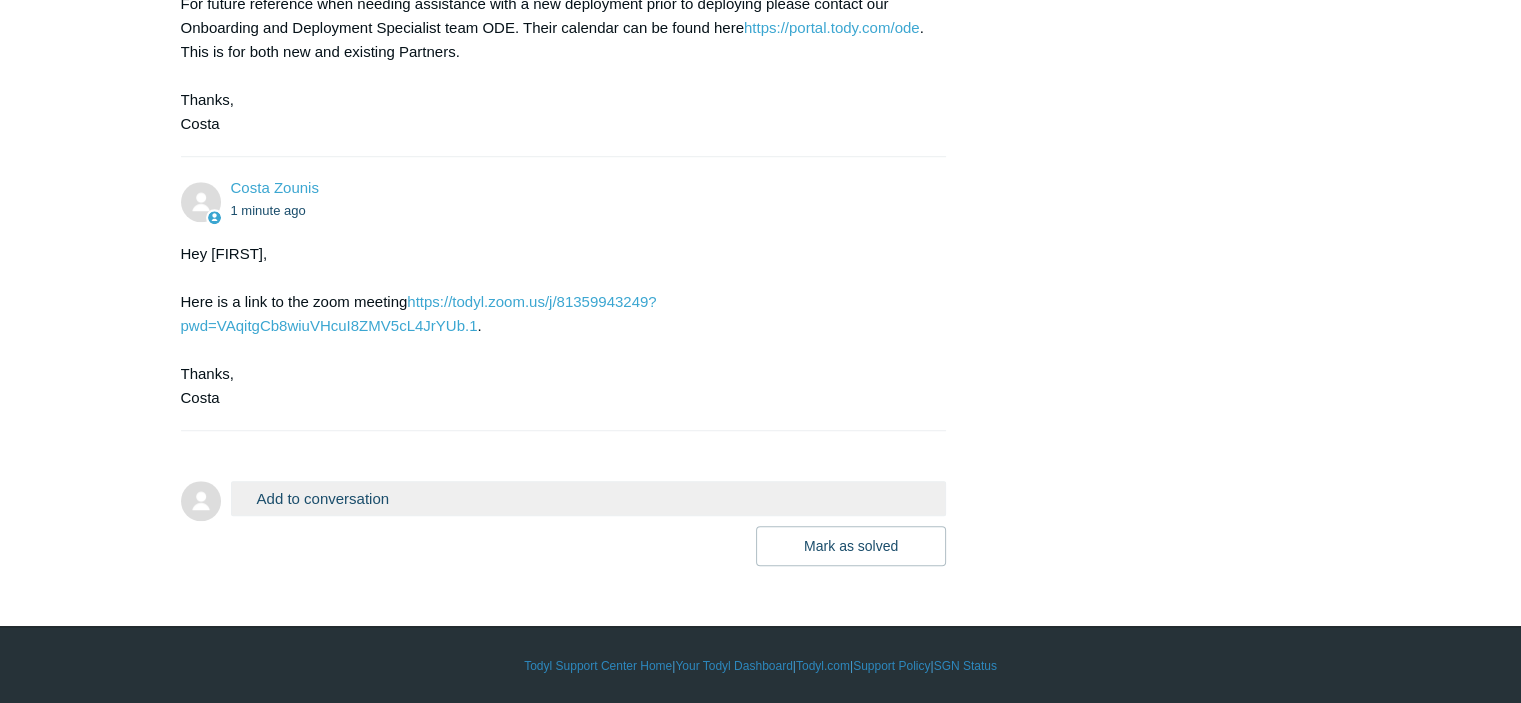 click on "Add to conversation" at bounding box center (589, 498) 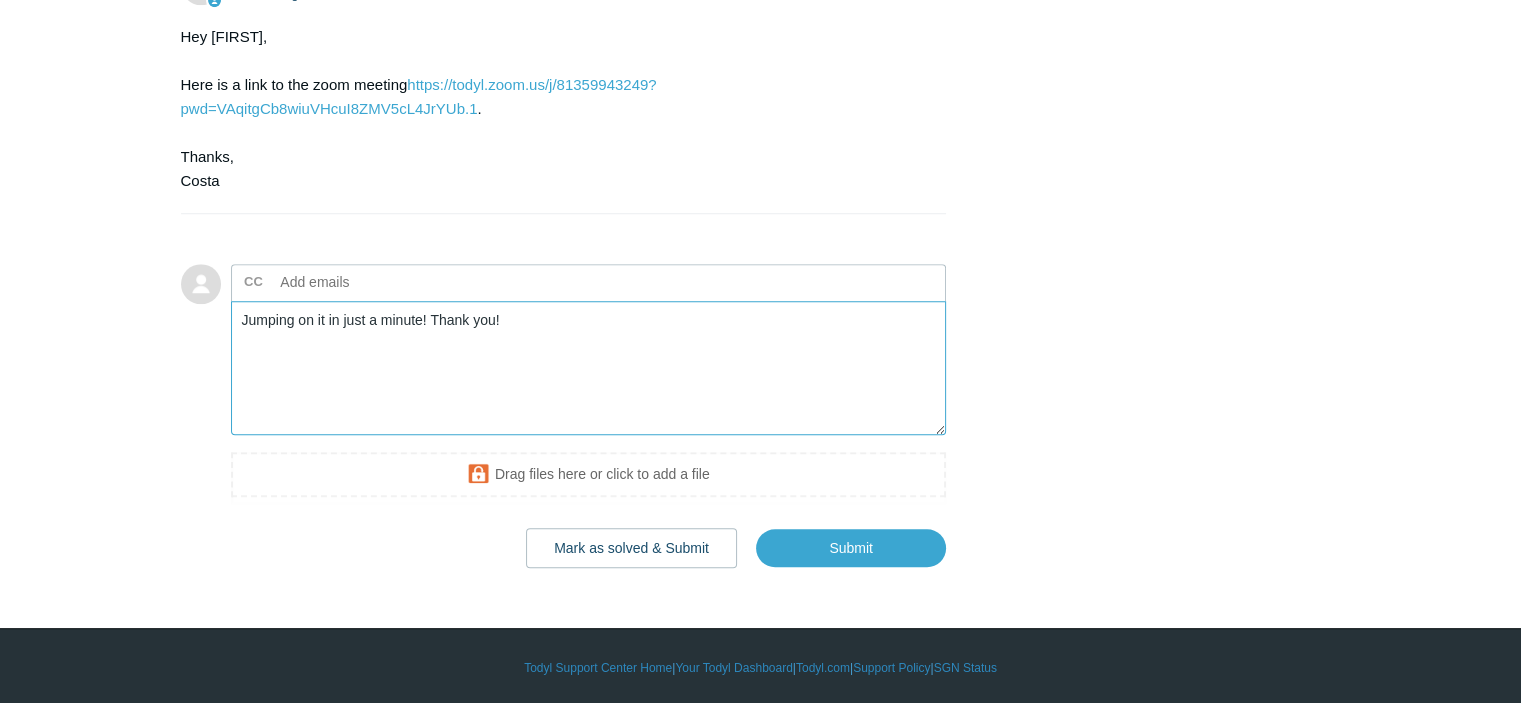 scroll, scrollTop: 1564, scrollLeft: 0, axis: vertical 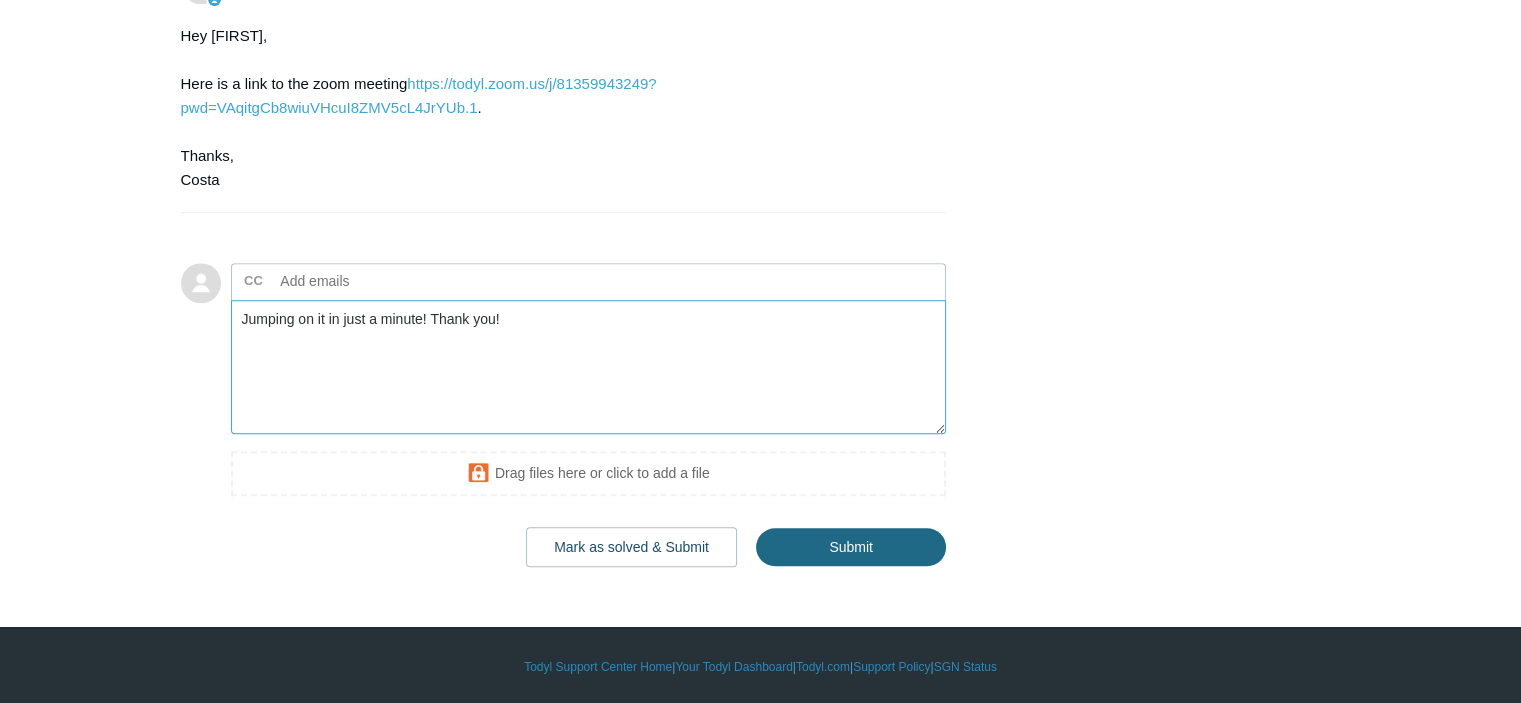 type on "Jumping on it in just a minute! Thank you!" 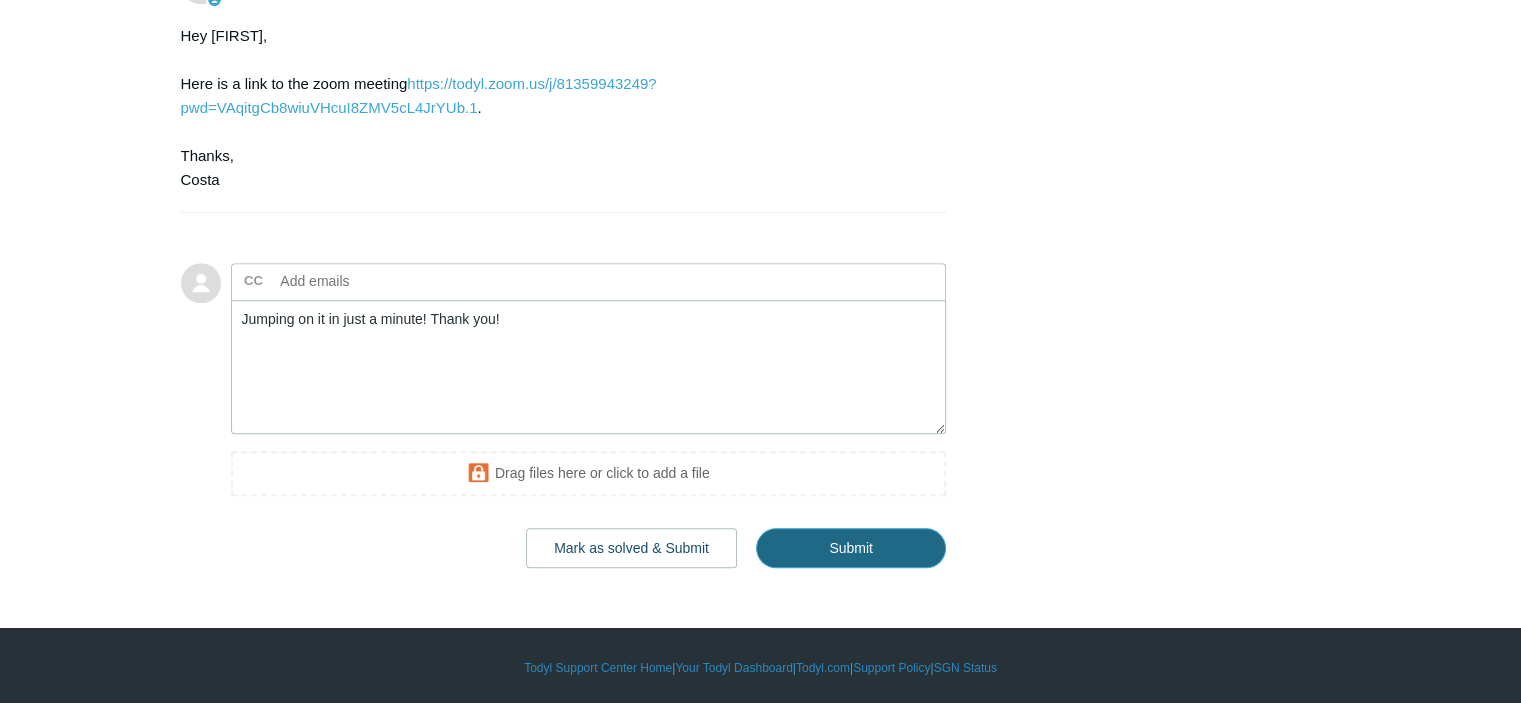 click on "Submit" at bounding box center [851, 548] 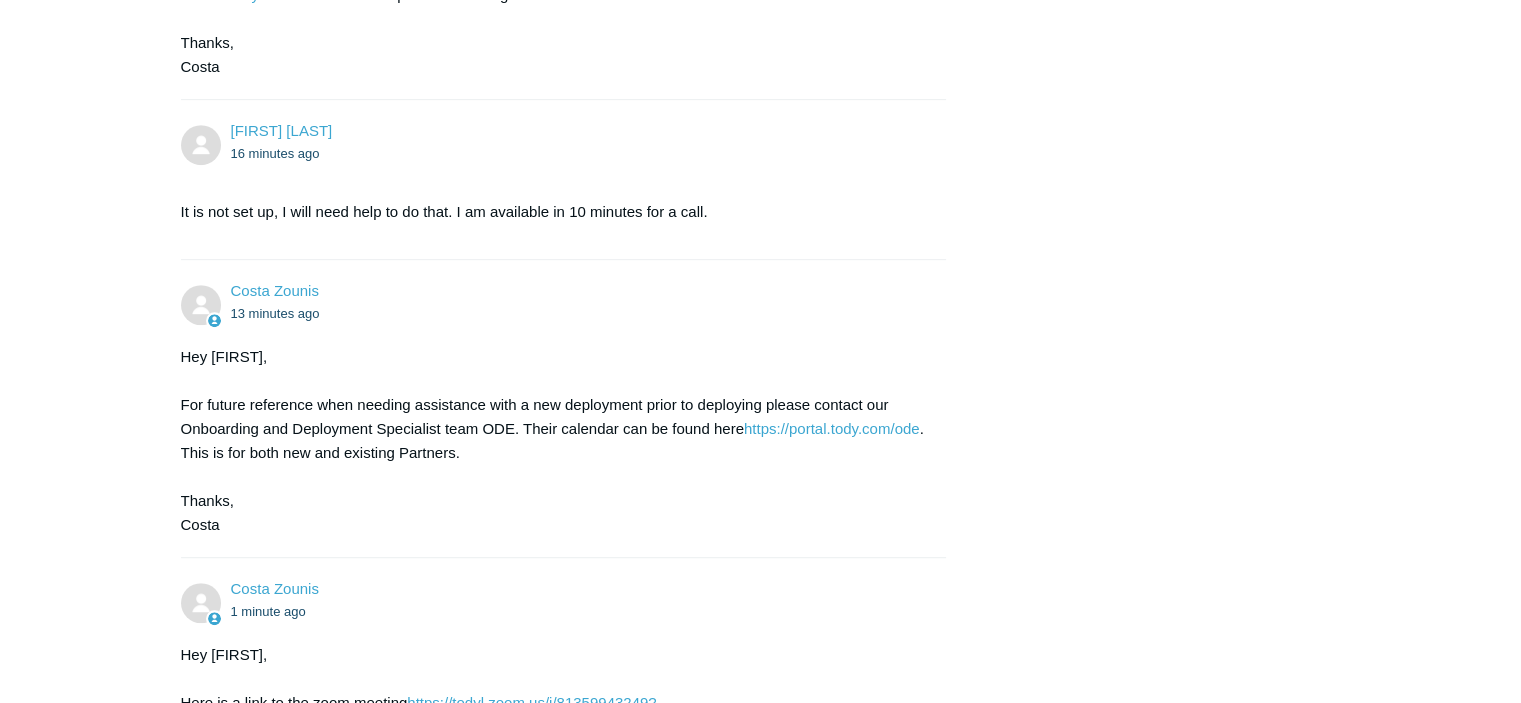 scroll, scrollTop: 1100, scrollLeft: 0, axis: vertical 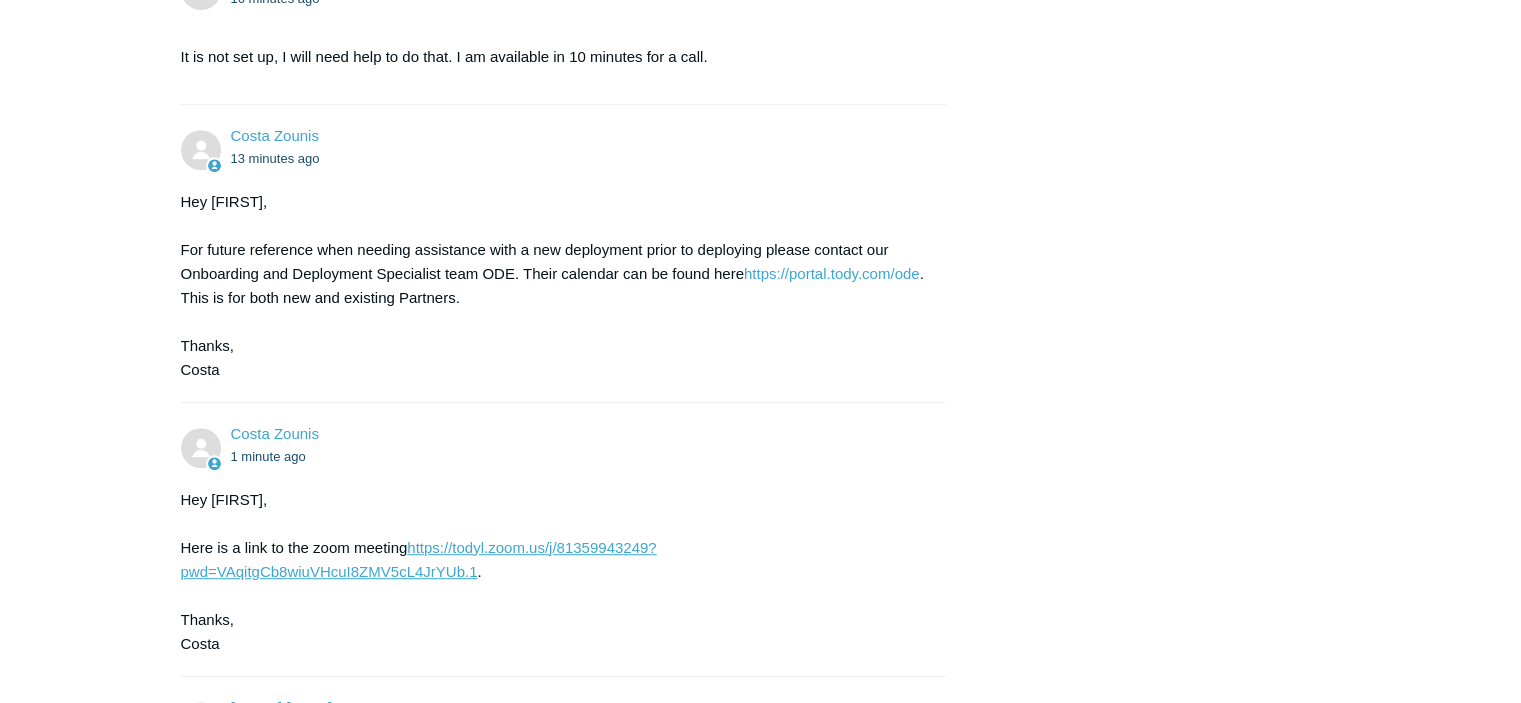 click on "https://todyl.zoom.us/j/81359943249?pwd=VAqitgCb8wiuVHcuI8ZMV5cL4JrYUb.1" at bounding box center (419, 559) 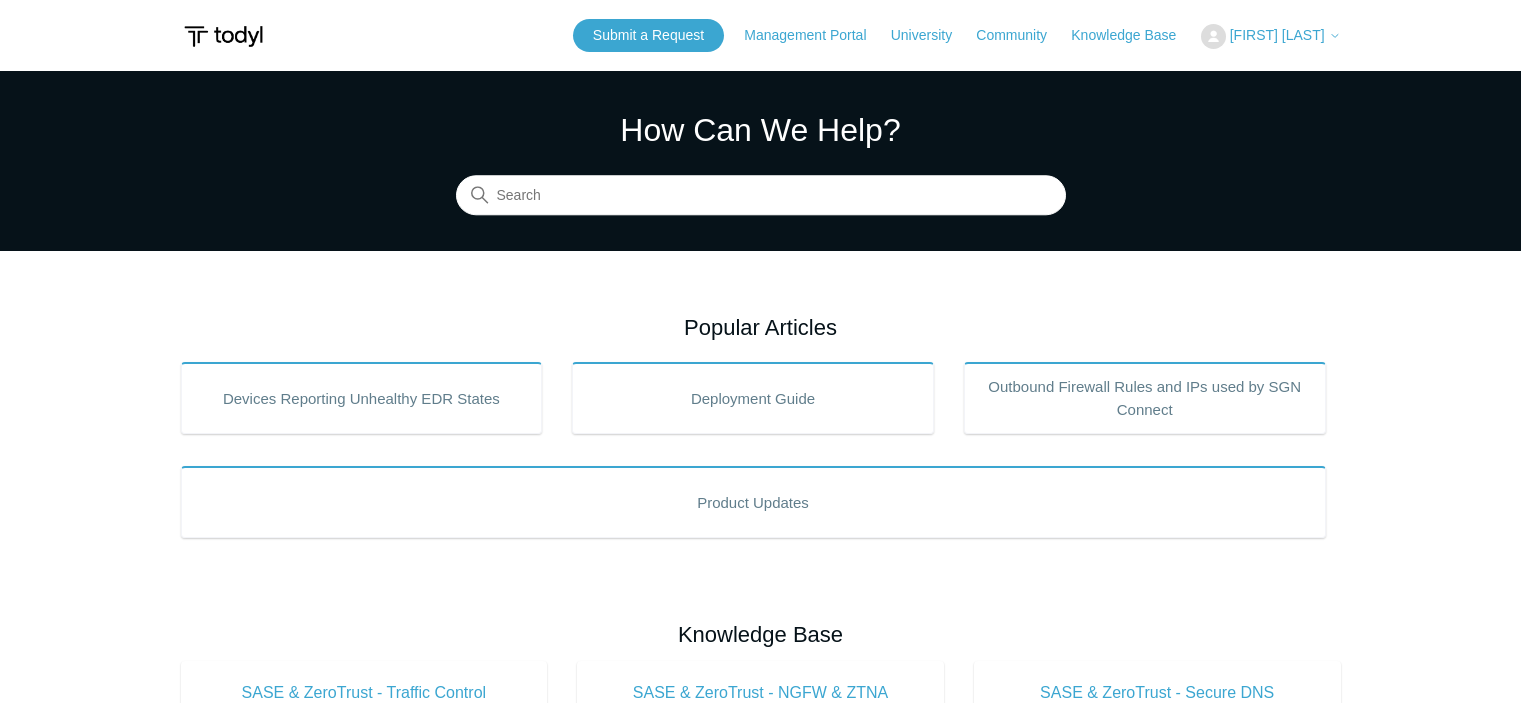 scroll, scrollTop: 0, scrollLeft: 0, axis: both 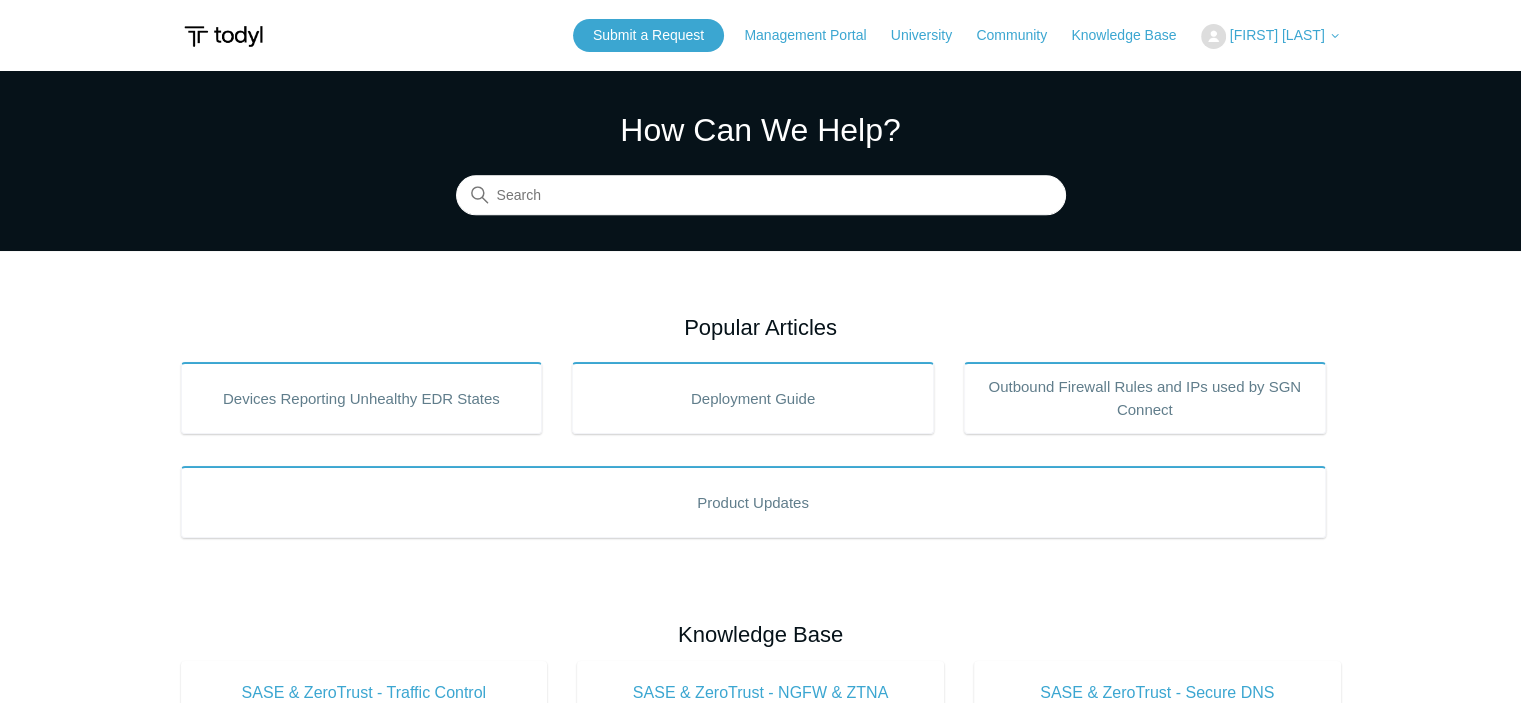 click on "[FIRST] [LAST]" at bounding box center (1277, 35) 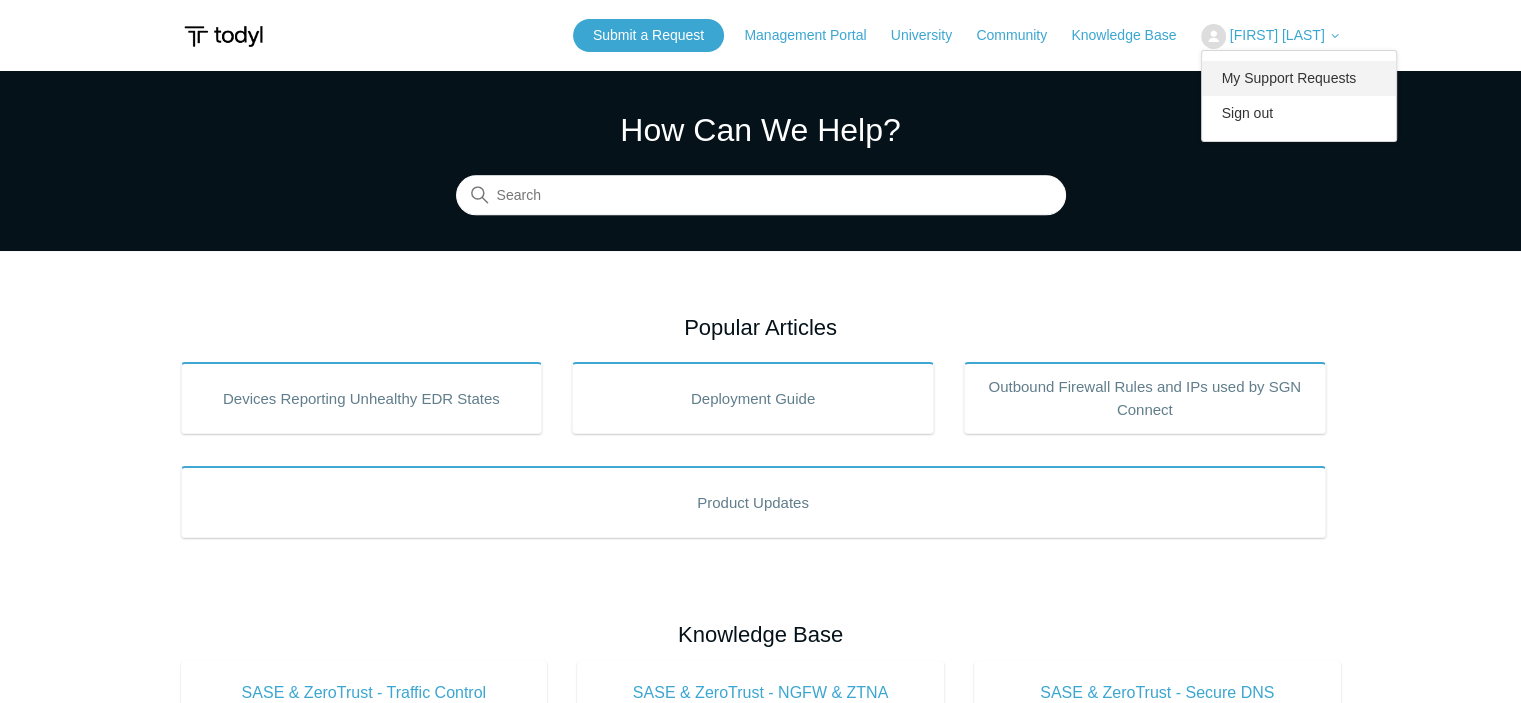 click on "My Support Requests" at bounding box center [1299, 78] 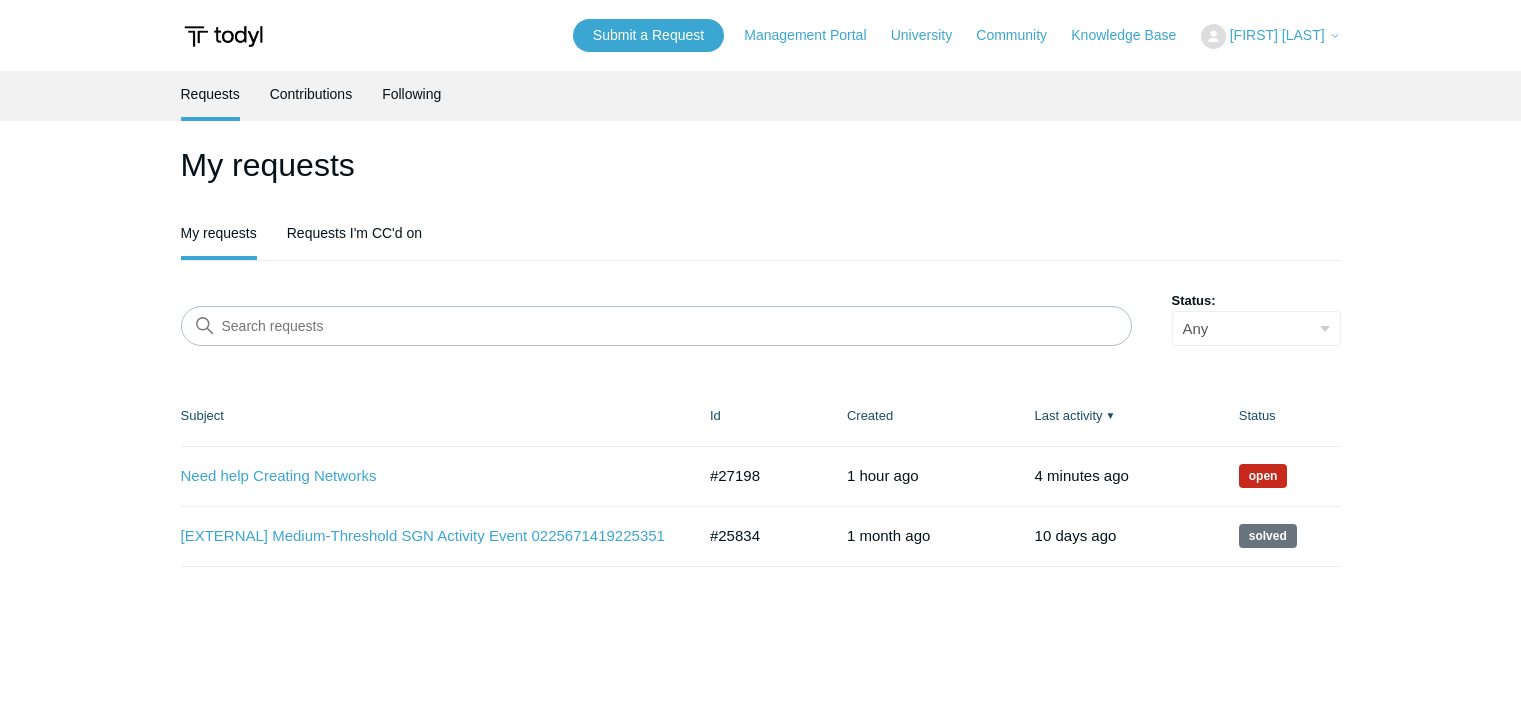 scroll, scrollTop: 0, scrollLeft: 0, axis: both 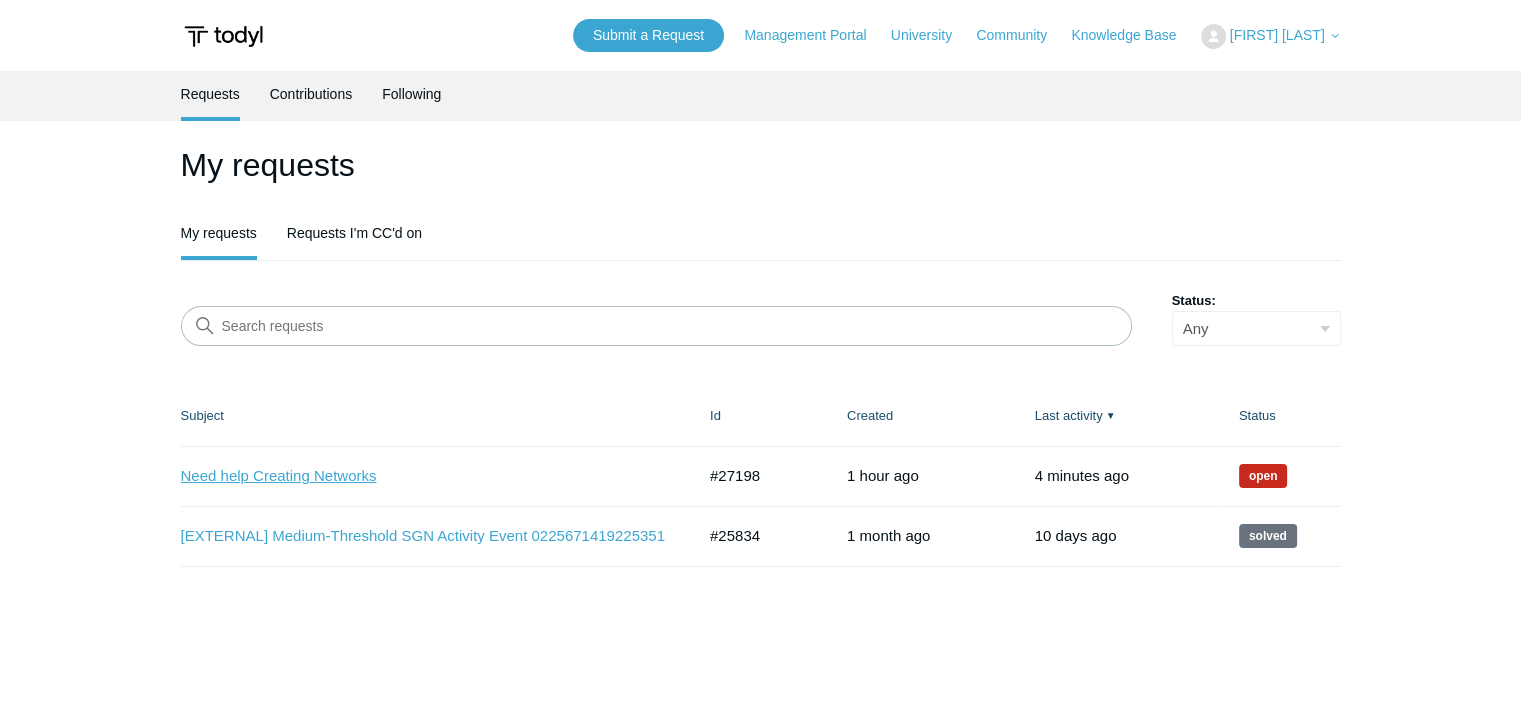 click on "Need help Creating Networks" at bounding box center (423, 476) 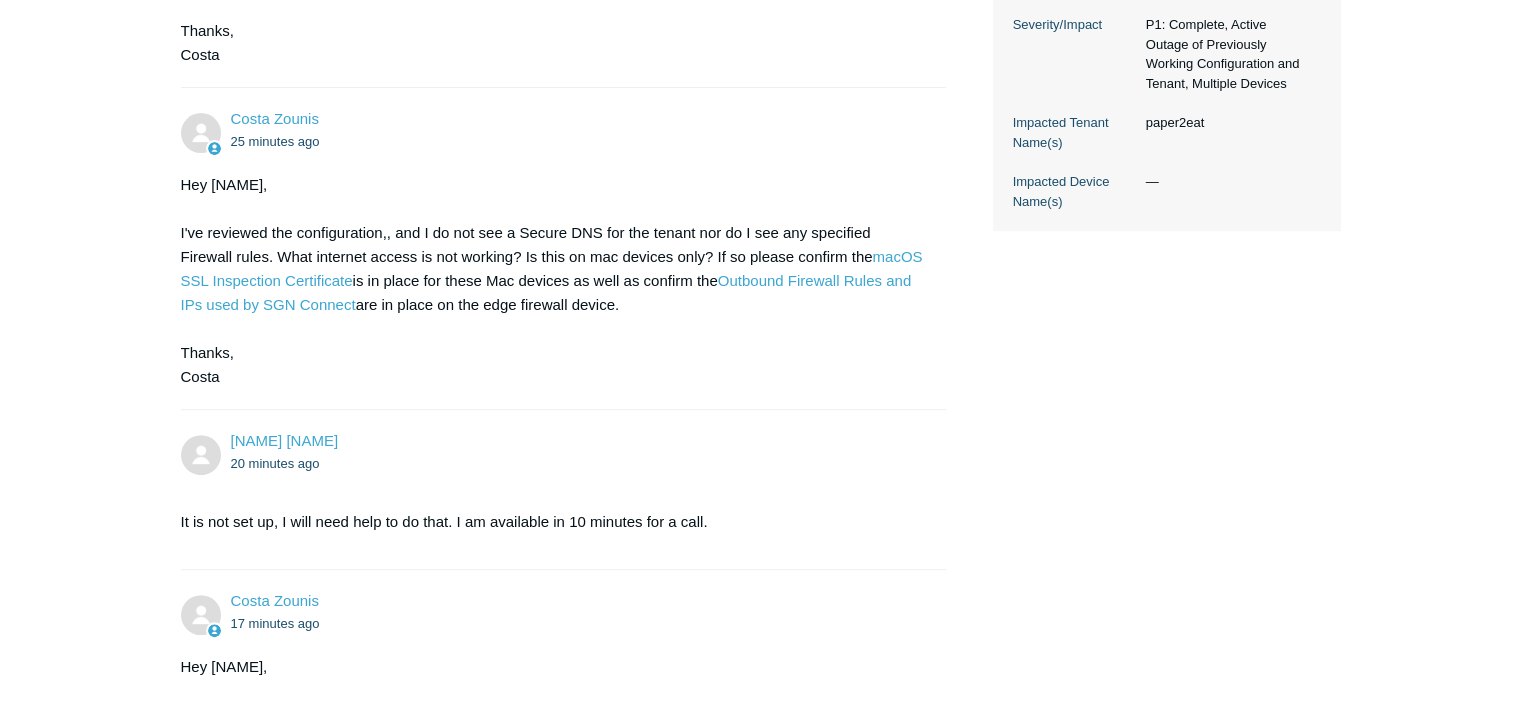 scroll, scrollTop: 605, scrollLeft: 0, axis: vertical 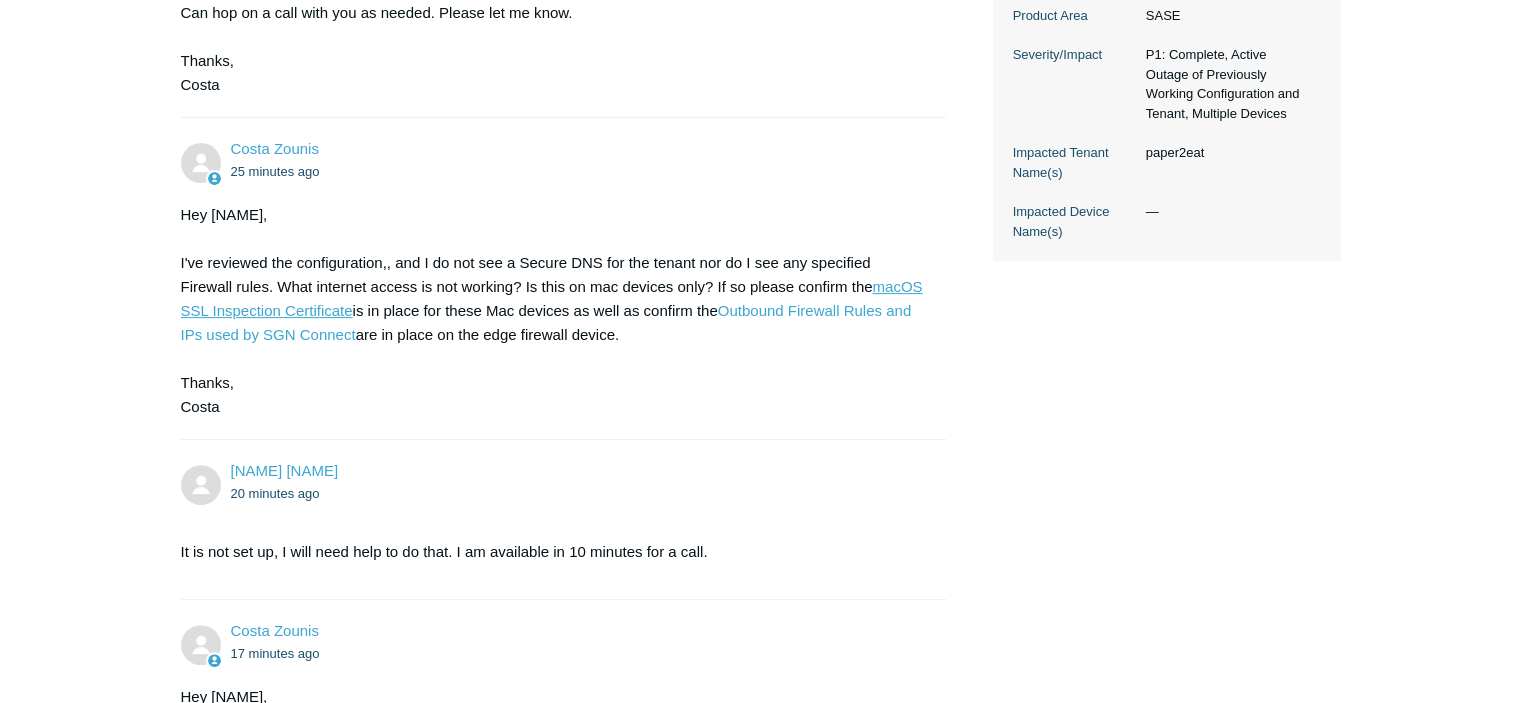 click on "macOS SSL Inspection Certificate" at bounding box center [552, 298] 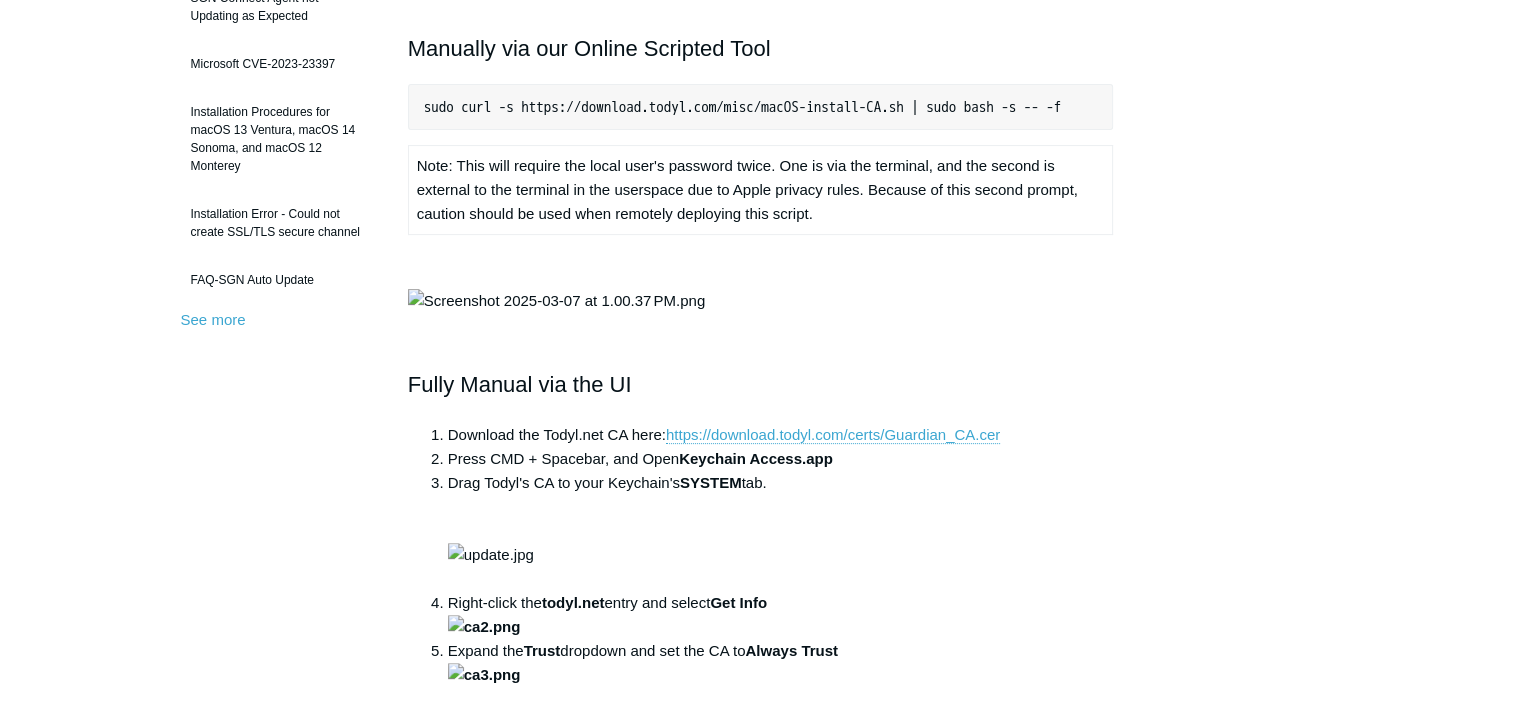 scroll, scrollTop: 600, scrollLeft: 0, axis: vertical 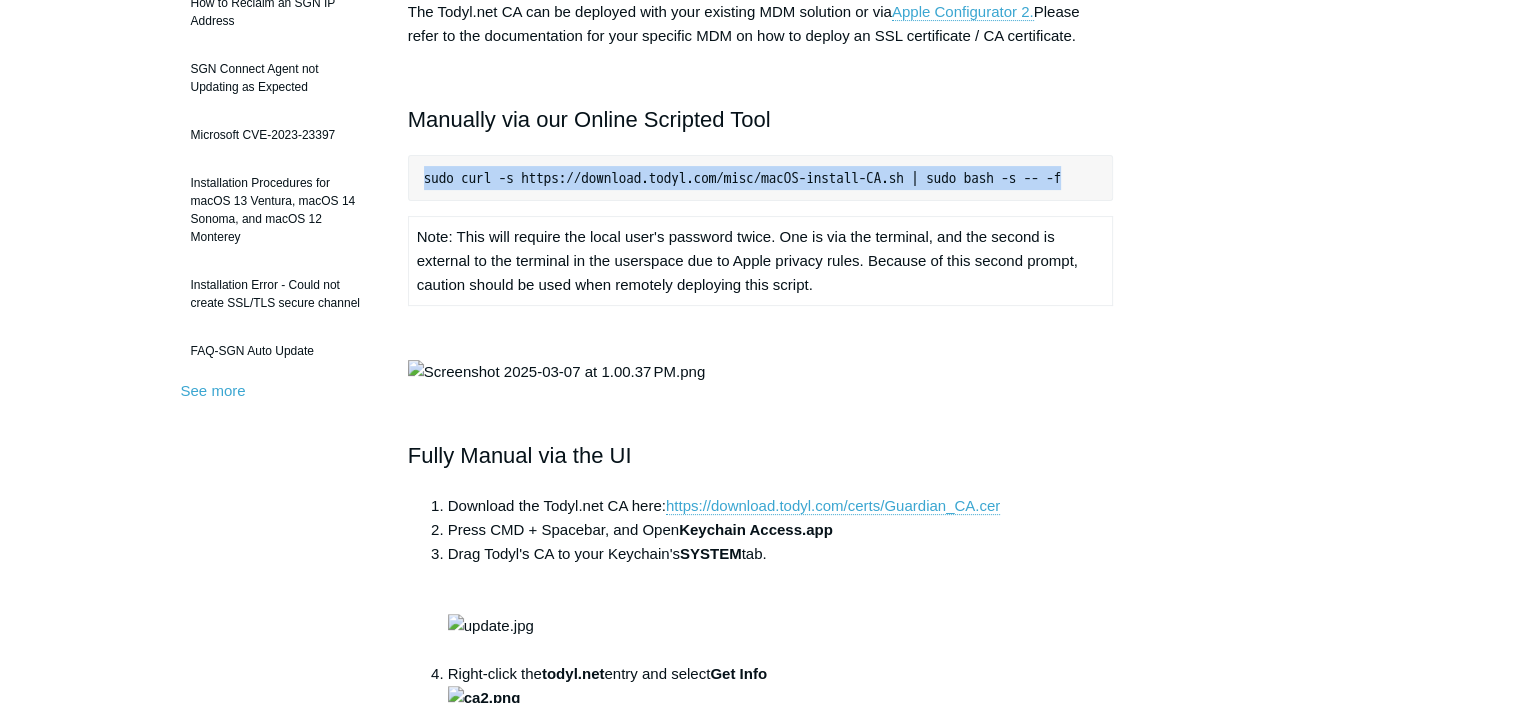 drag, startPoint x: 420, startPoint y: 173, endPoint x: 1449, endPoint y: 143, distance: 1029.4373 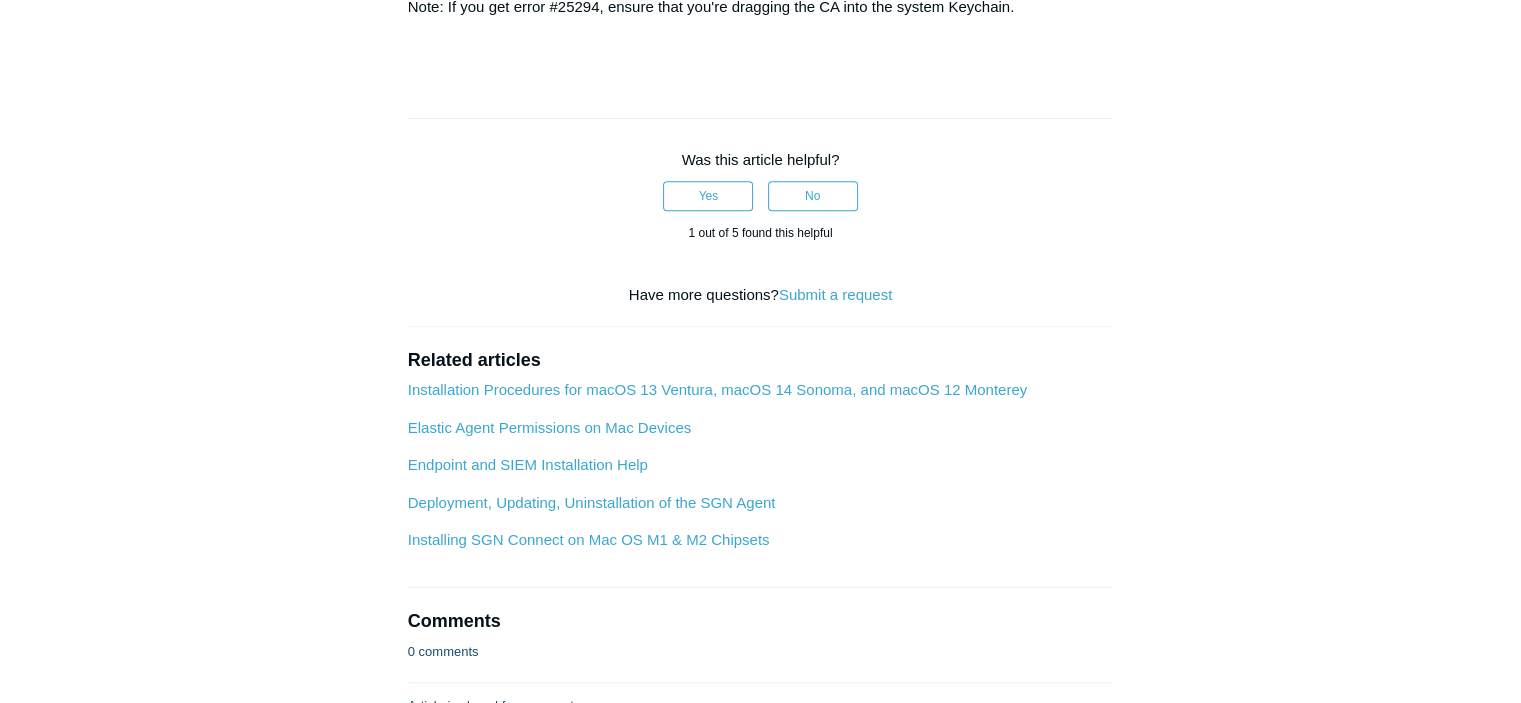 scroll, scrollTop: 1300, scrollLeft: 0, axis: vertical 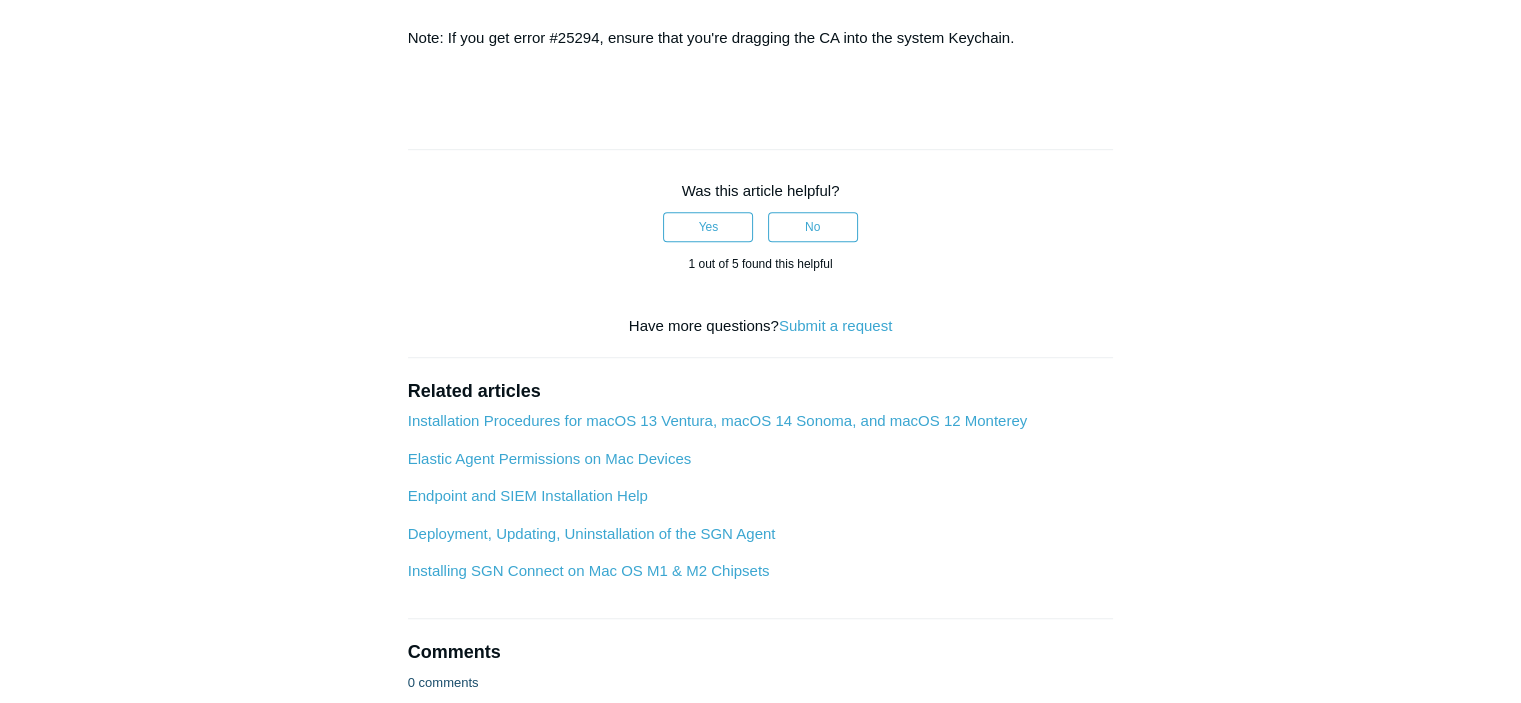 click on "Drag Todyl's CA to your Keychain's  SYSTEM  tab." at bounding box center [781, -198] 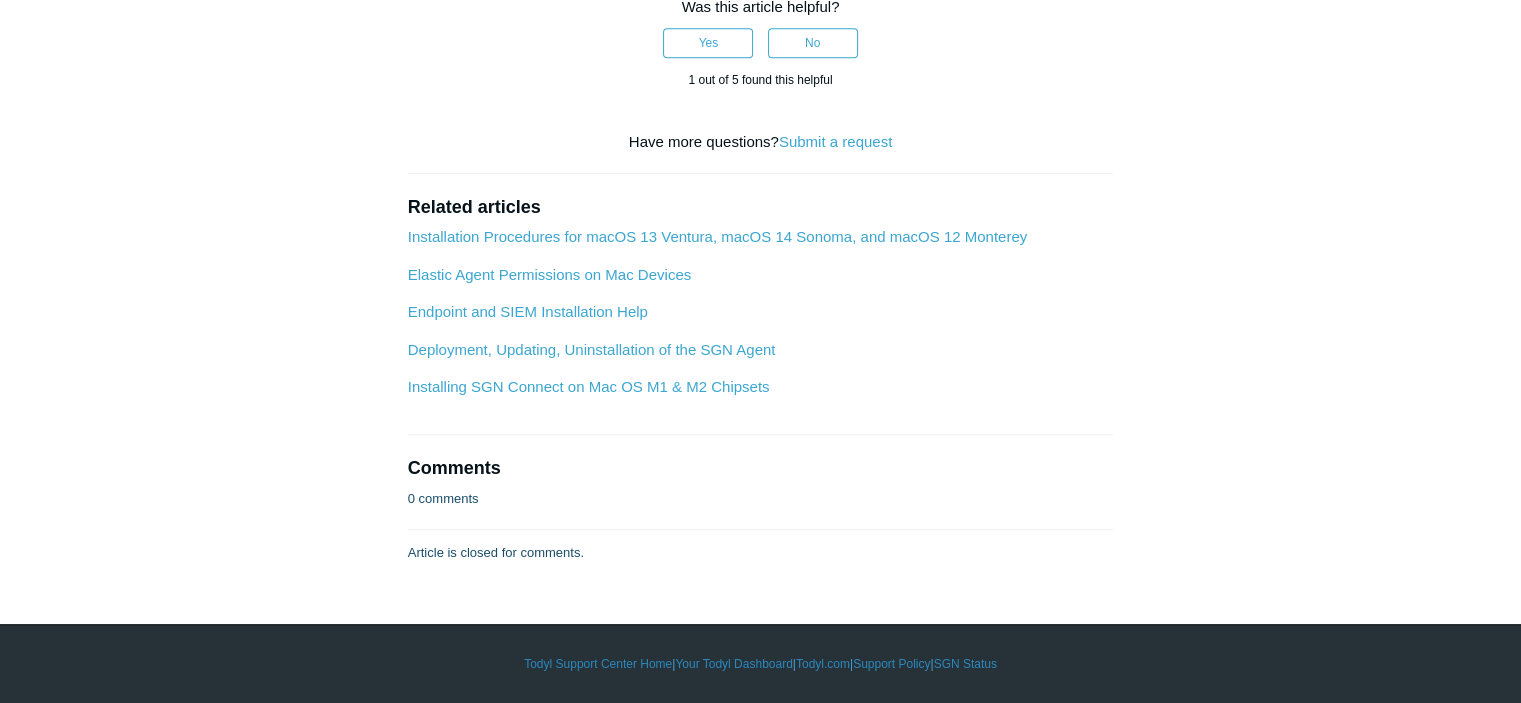 scroll, scrollTop: 1500, scrollLeft: 0, axis: vertical 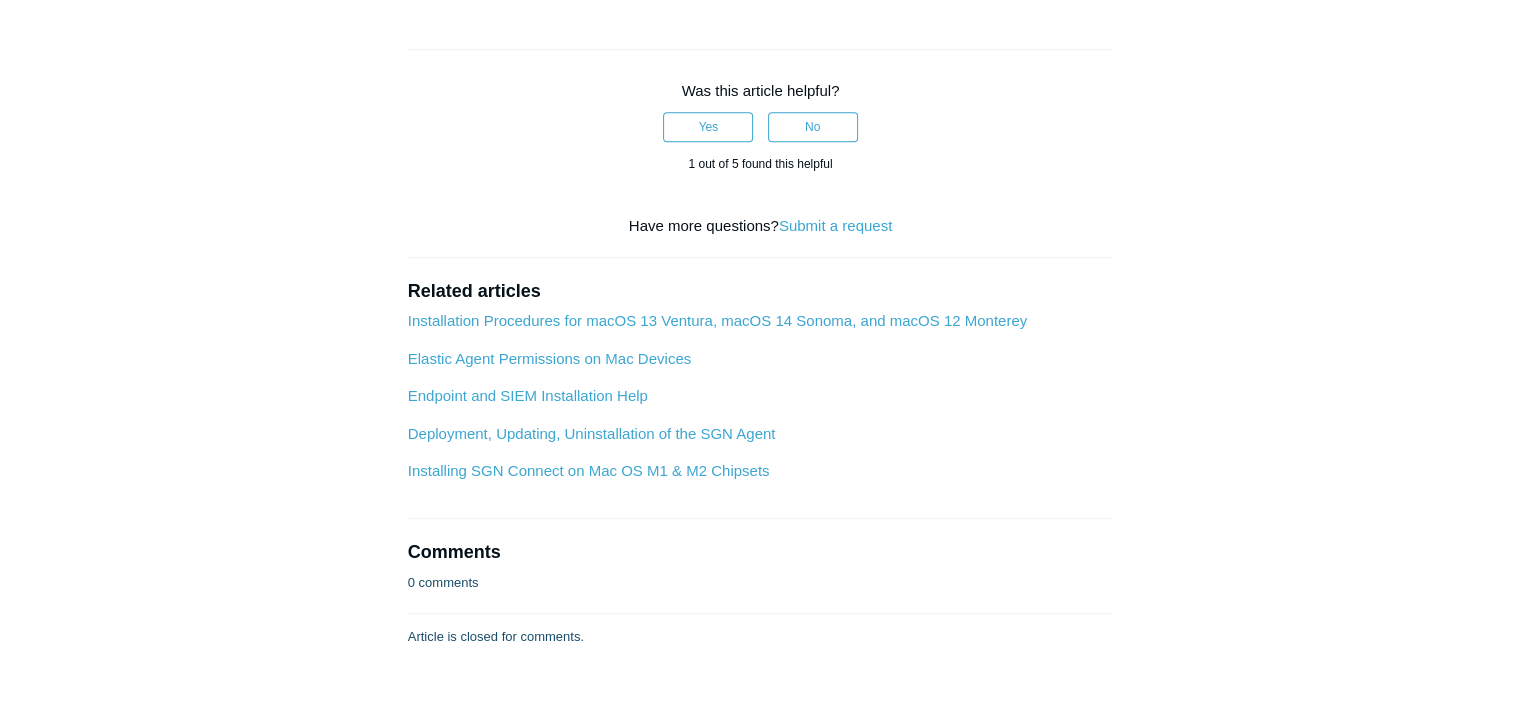 click on "Drag Todyl's CA to your Keychain's  SYSTEM  tab." at bounding box center [781, -298] 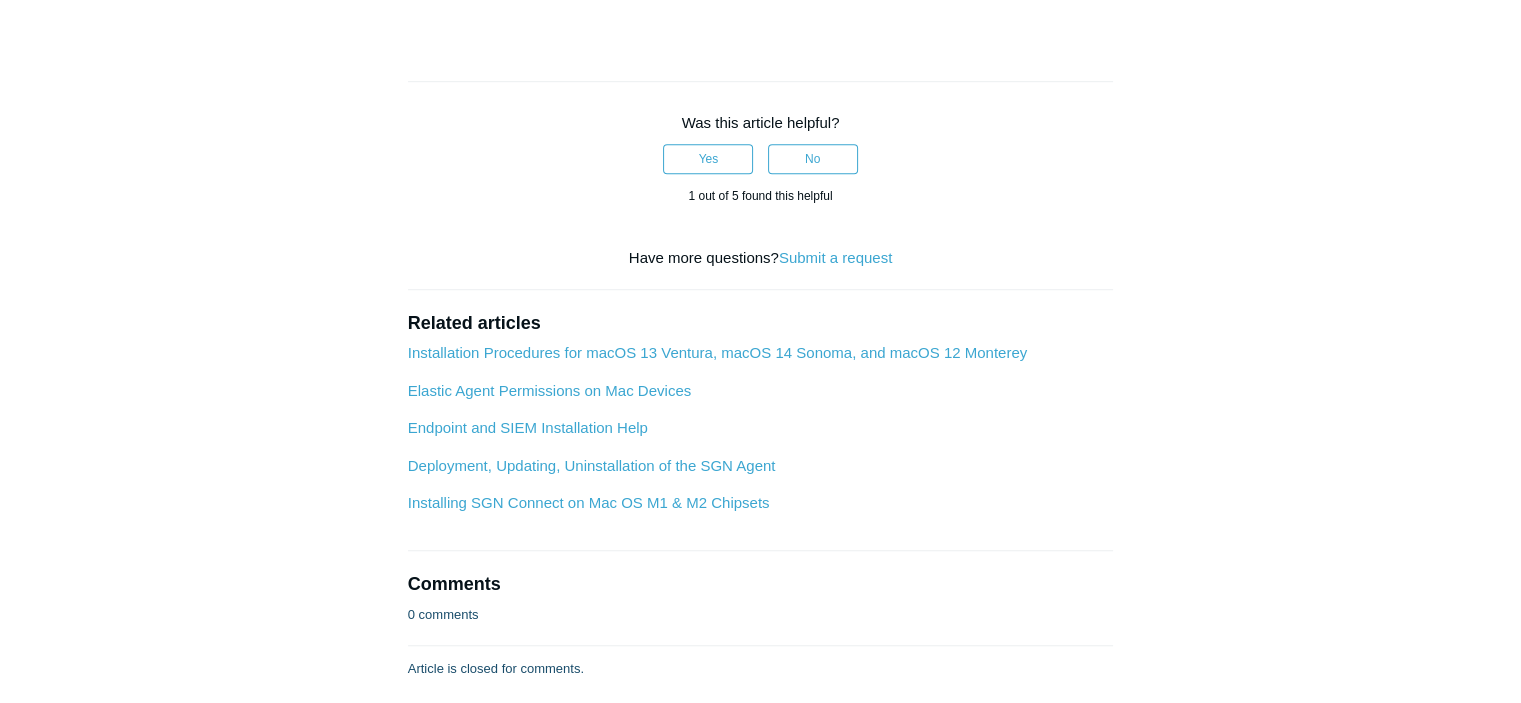 scroll, scrollTop: 1400, scrollLeft: 0, axis: vertical 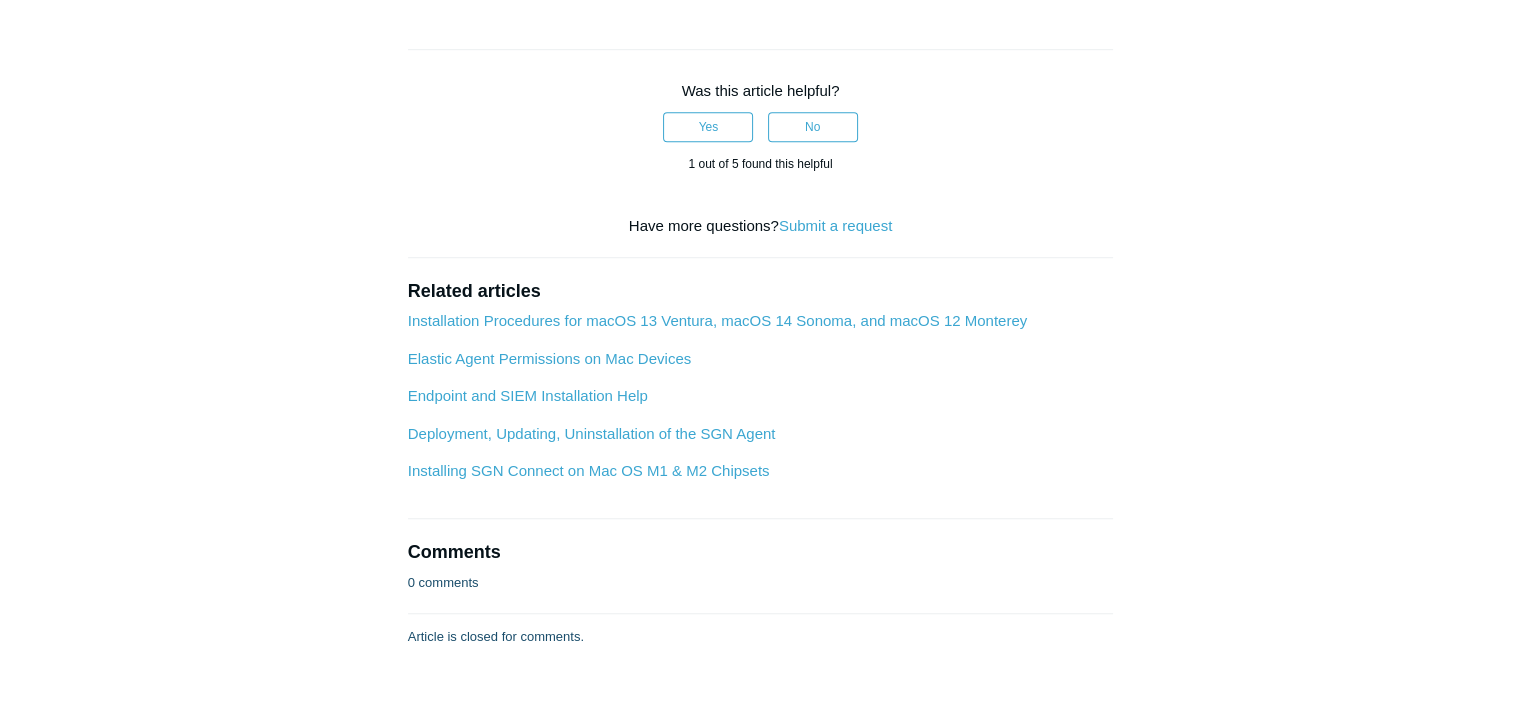 click on "Press CMD + Spacebar, and Open  Keychain Access.app" at bounding box center (781, -370) 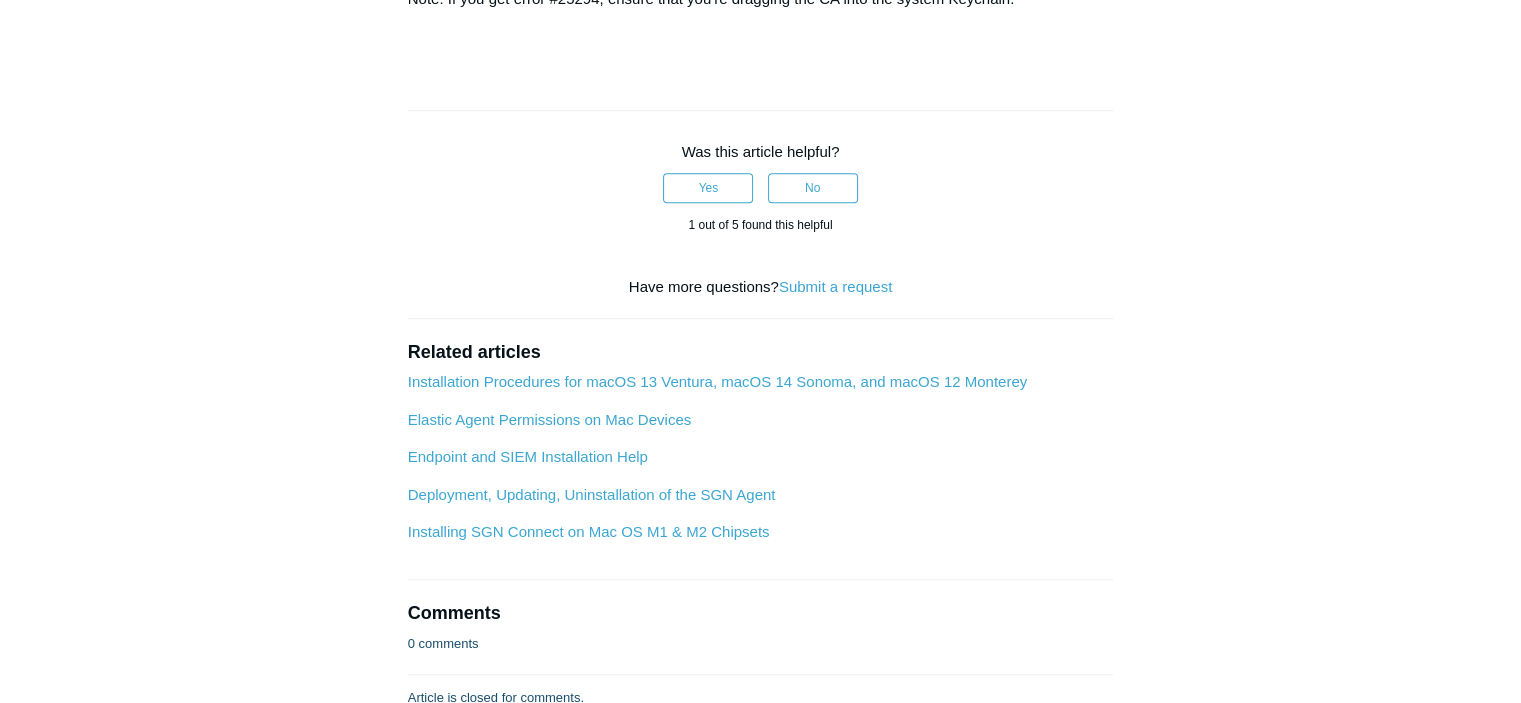 scroll, scrollTop: 1300, scrollLeft: 0, axis: vertical 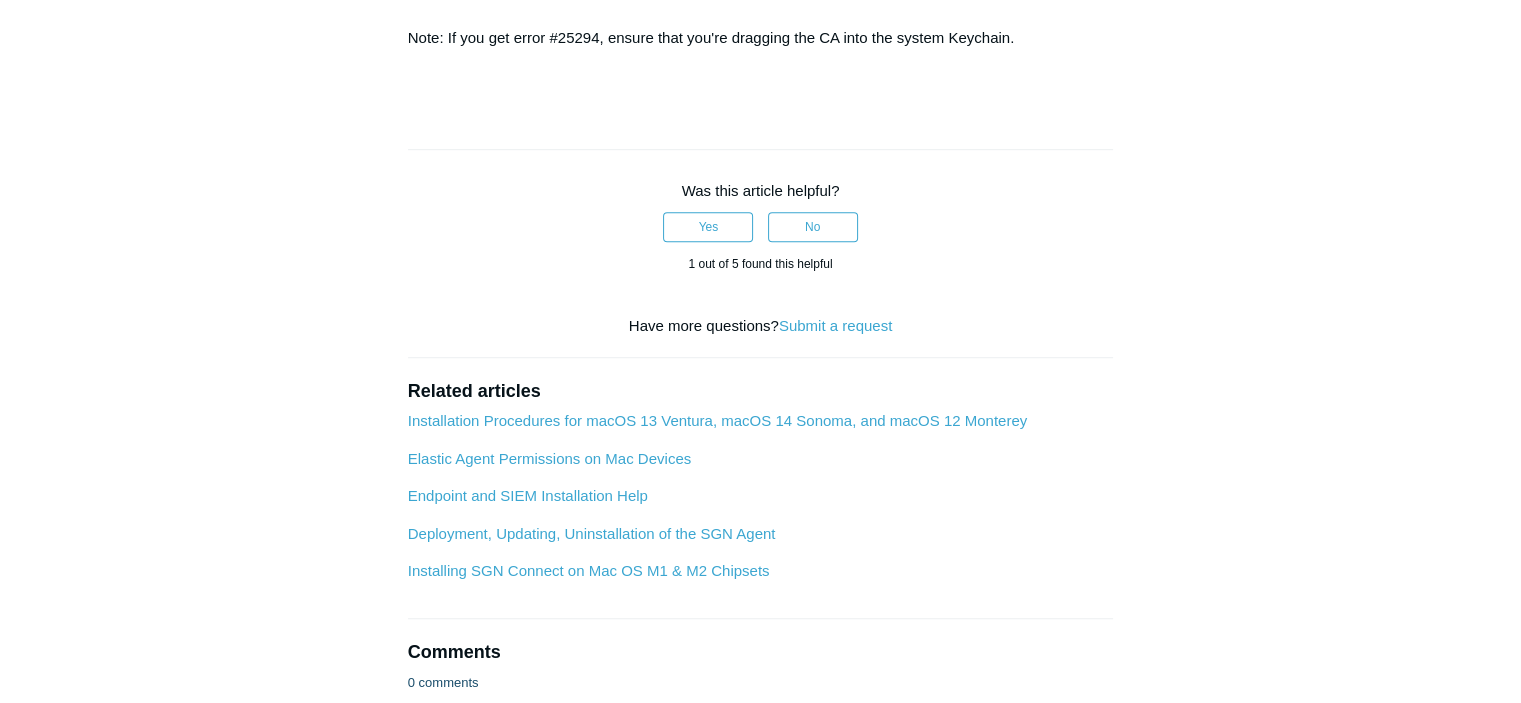click on "Articles in this section
Installation Procedure for macOS 15 (Sequoia)
Check to see if SGN Agent Updates are Disabled
SGN Connect Binary Install Steps
Unable to Install Connection Certificate
How to Reclaim an SGN IP Address
SGN Connect Agent not Updating as Expected
Microsoft CVE-2023-23397" at bounding box center (761, -186) 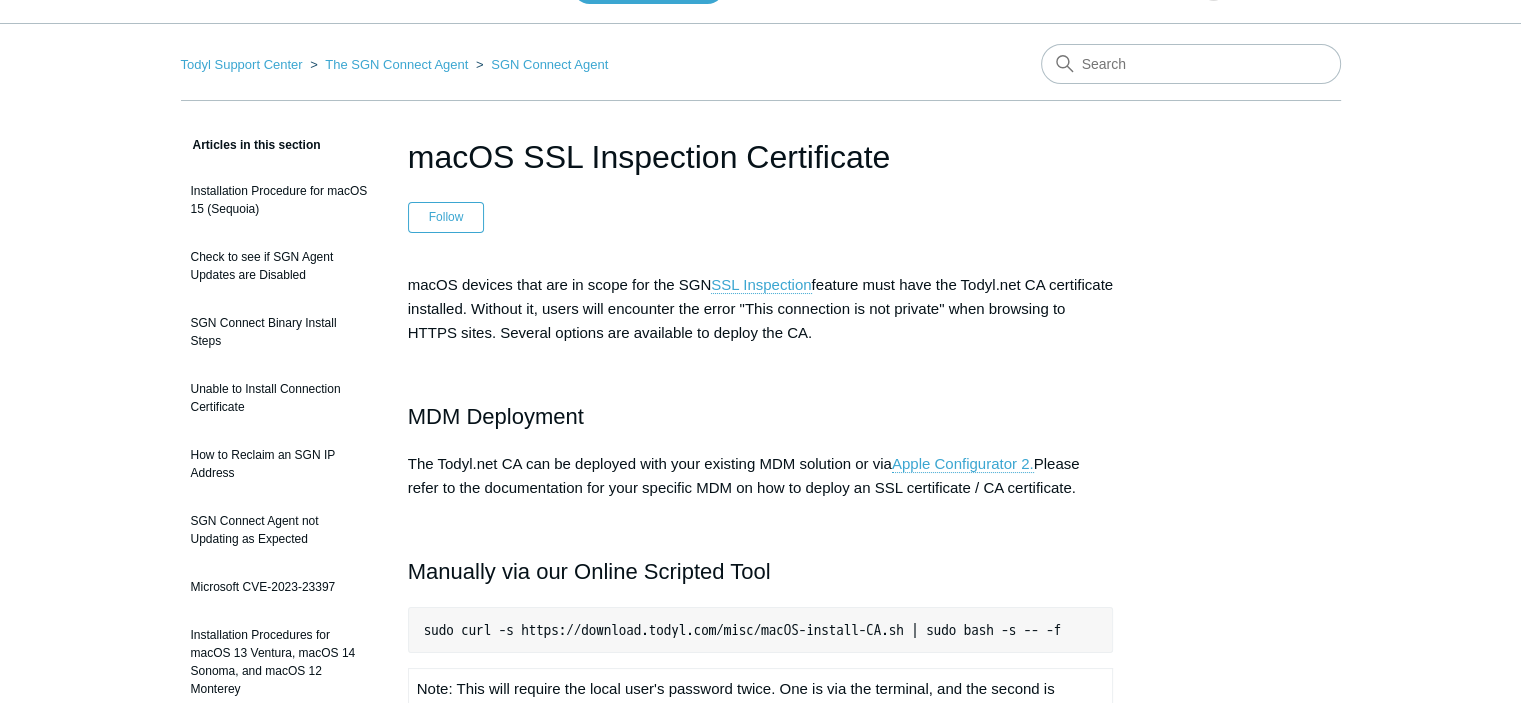 scroll, scrollTop: 0, scrollLeft: 0, axis: both 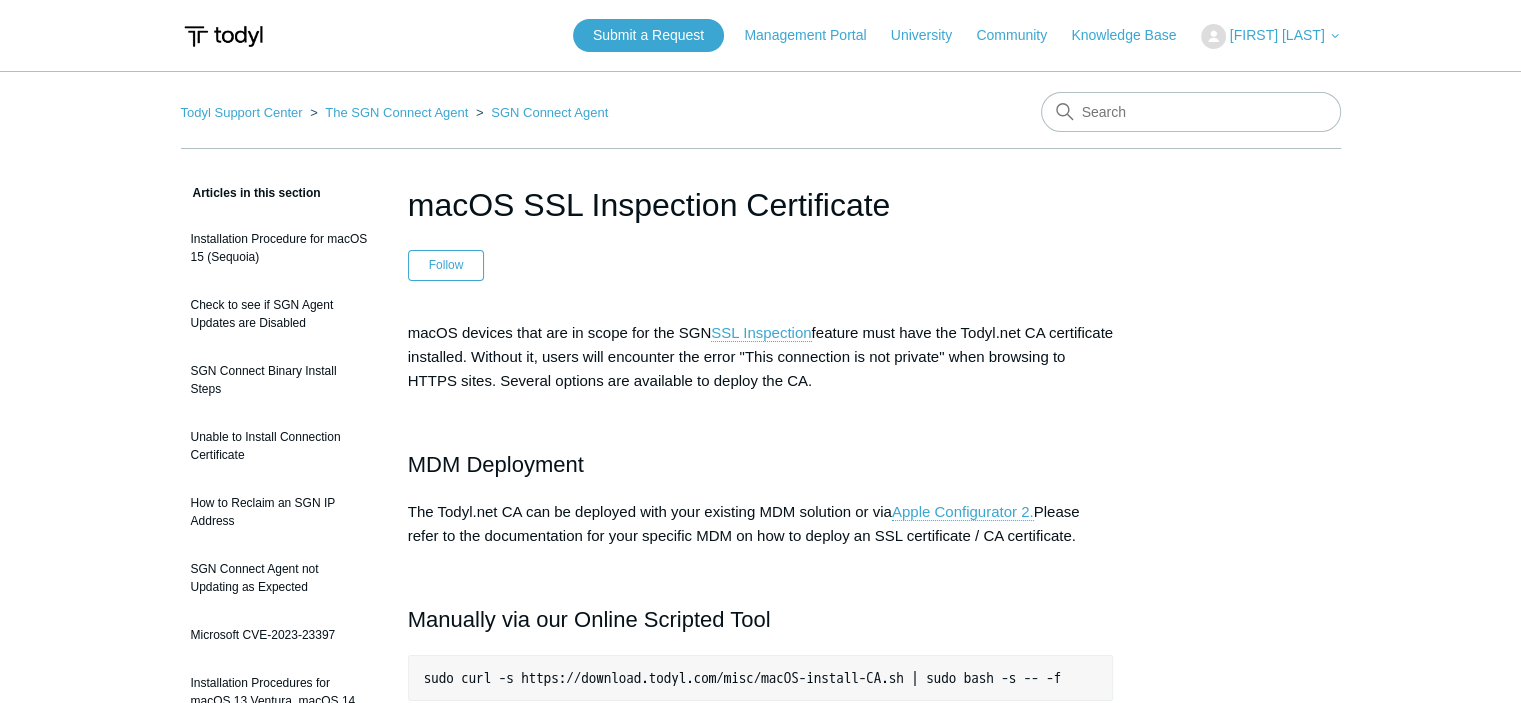 click on "[FIRST] [LAST]" at bounding box center (1271, 36) 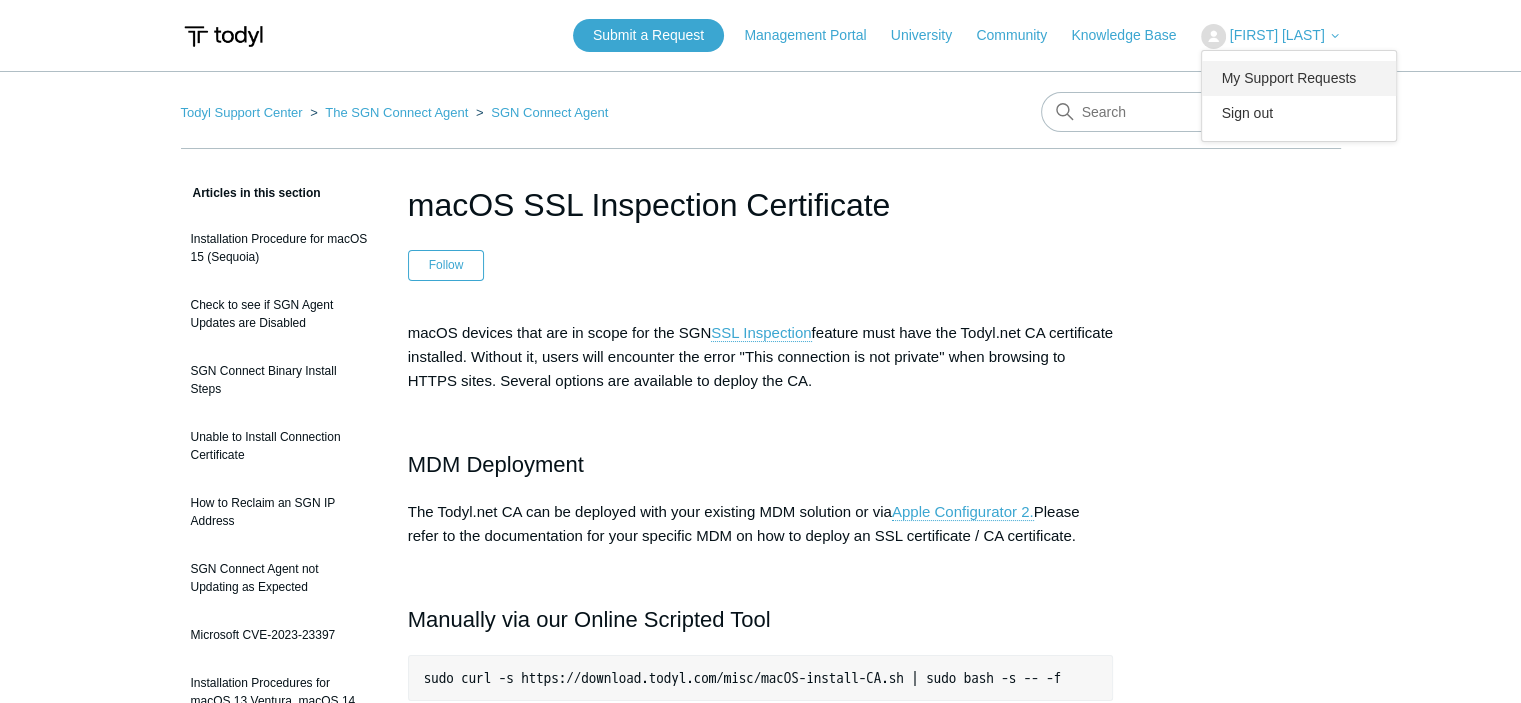 click on "My Support Requests" at bounding box center [1299, 78] 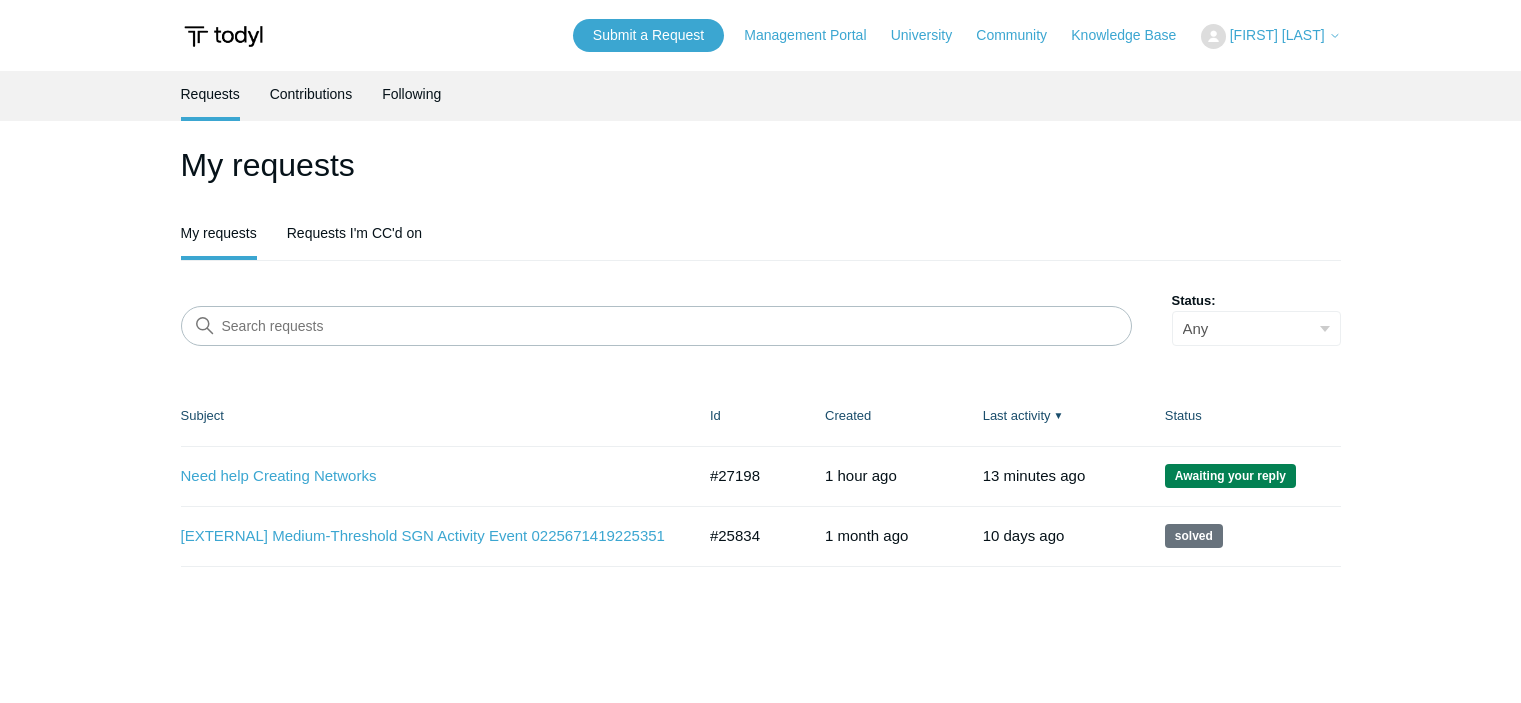 scroll, scrollTop: 0, scrollLeft: 0, axis: both 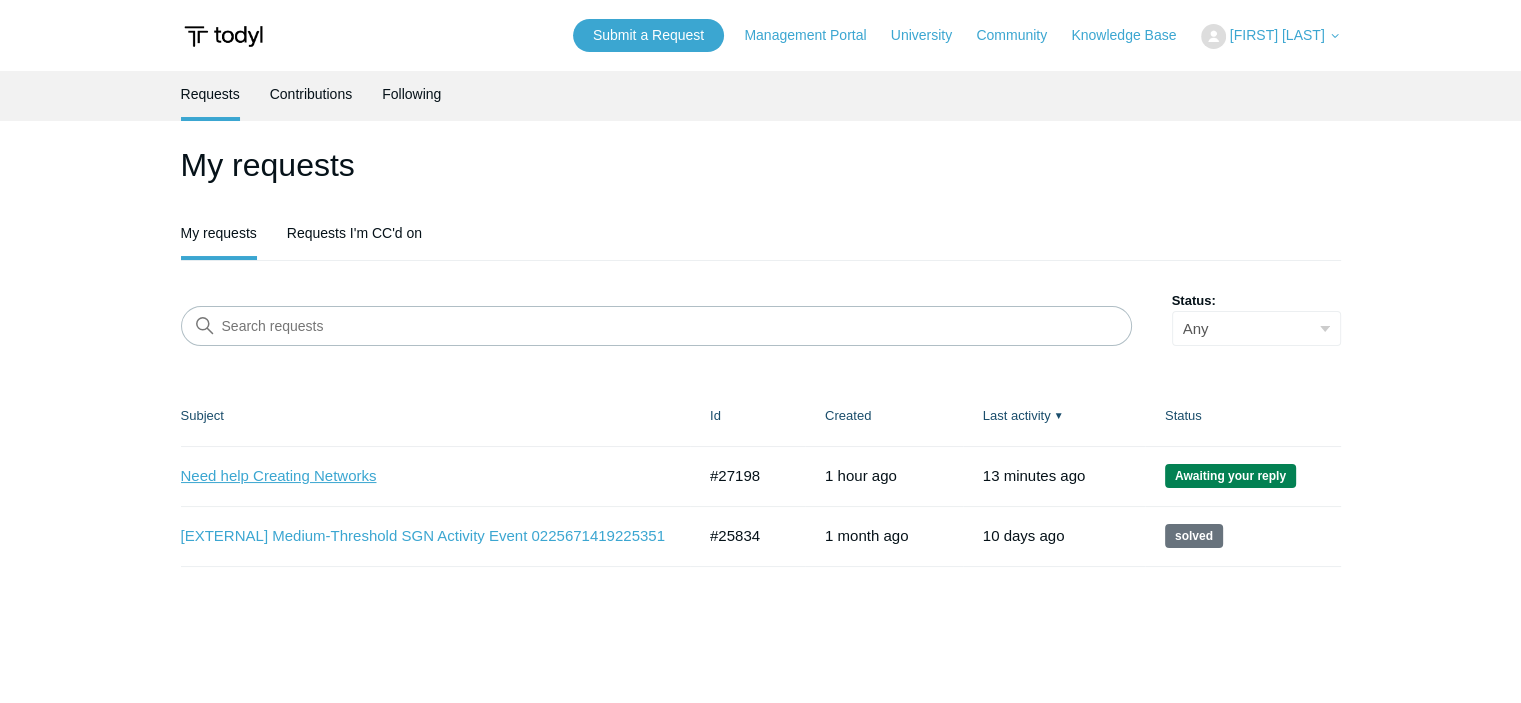 click on "Need help Creating Networks" at bounding box center (423, 476) 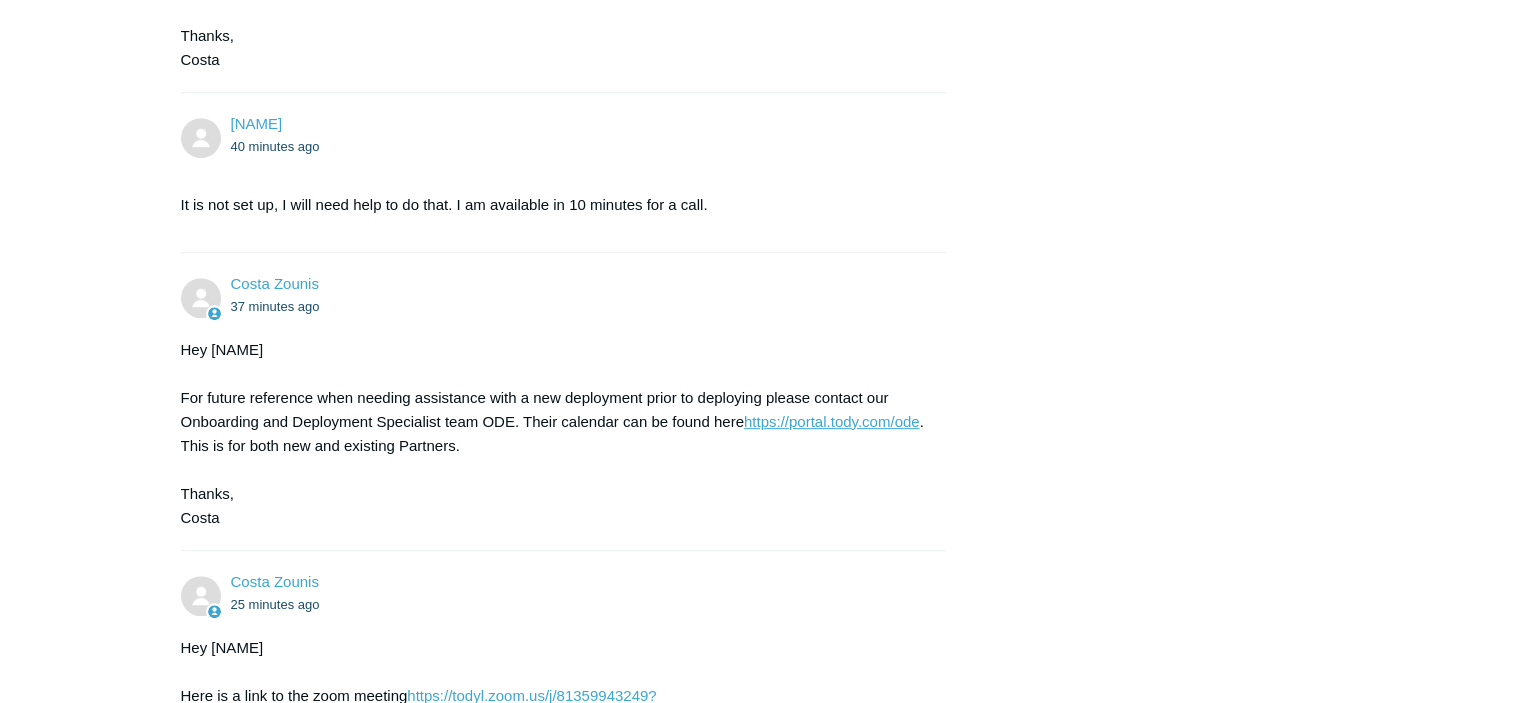scroll, scrollTop: 1000, scrollLeft: 0, axis: vertical 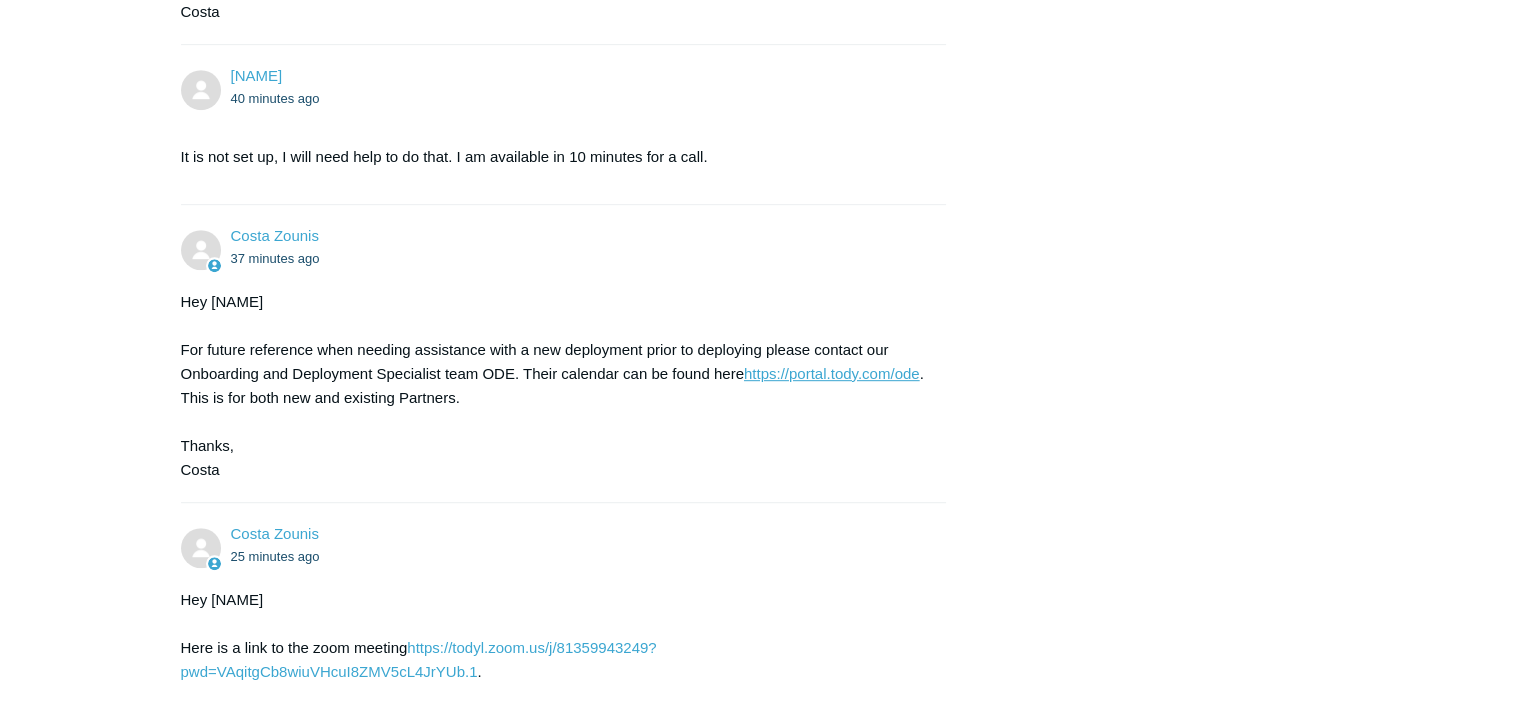 click on "https://portal.tody.com/ode" at bounding box center [832, 373] 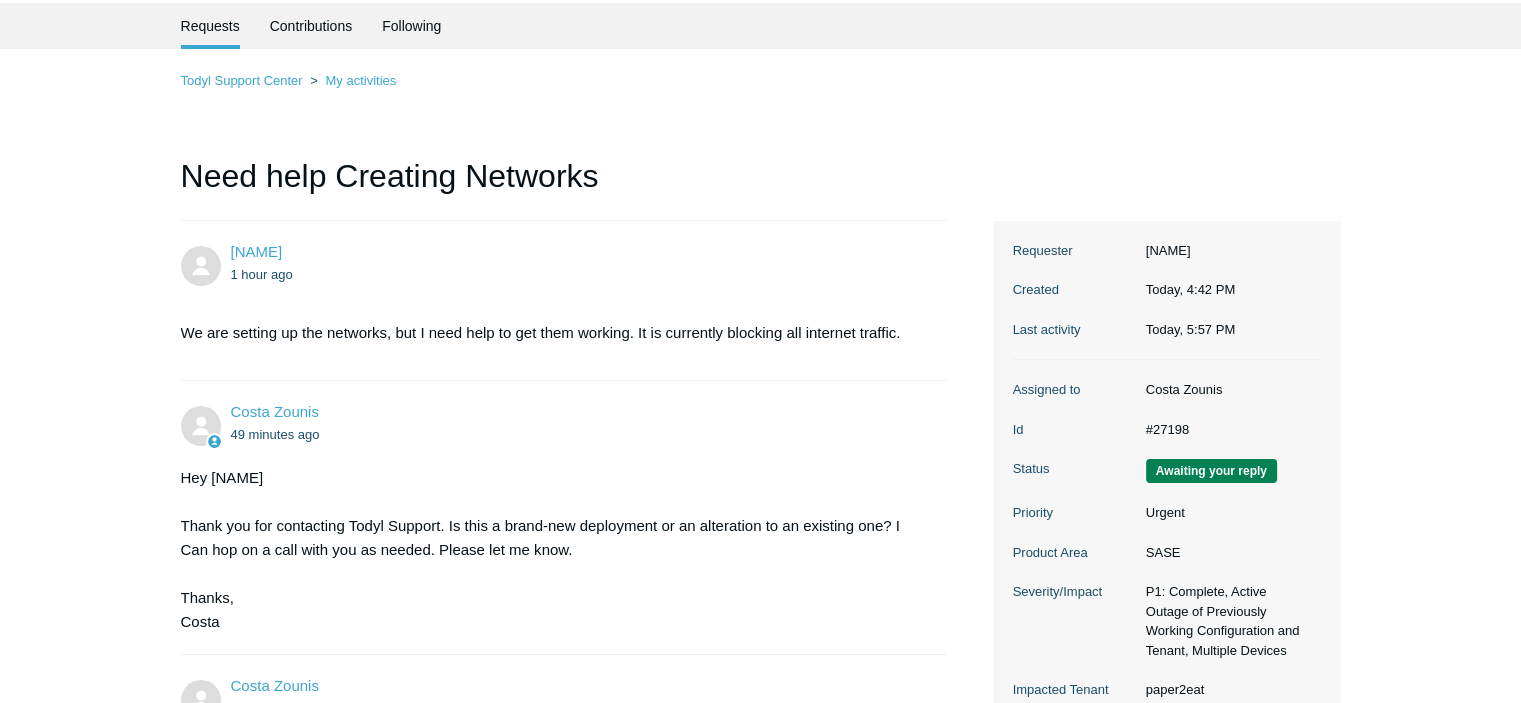 scroll, scrollTop: 100, scrollLeft: 0, axis: vertical 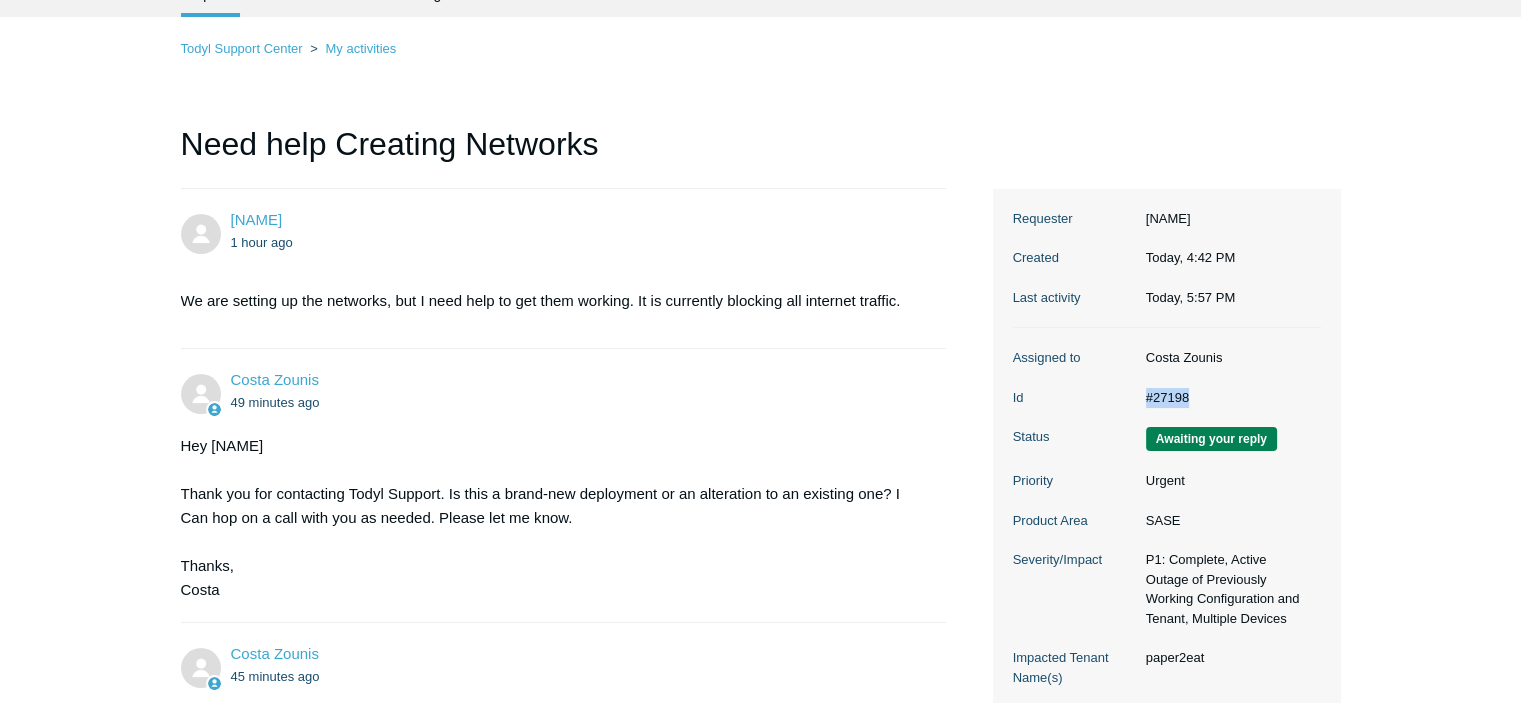 drag, startPoint x: 1201, startPoint y: 404, endPoint x: 1134, endPoint y: 396, distance: 67.47592 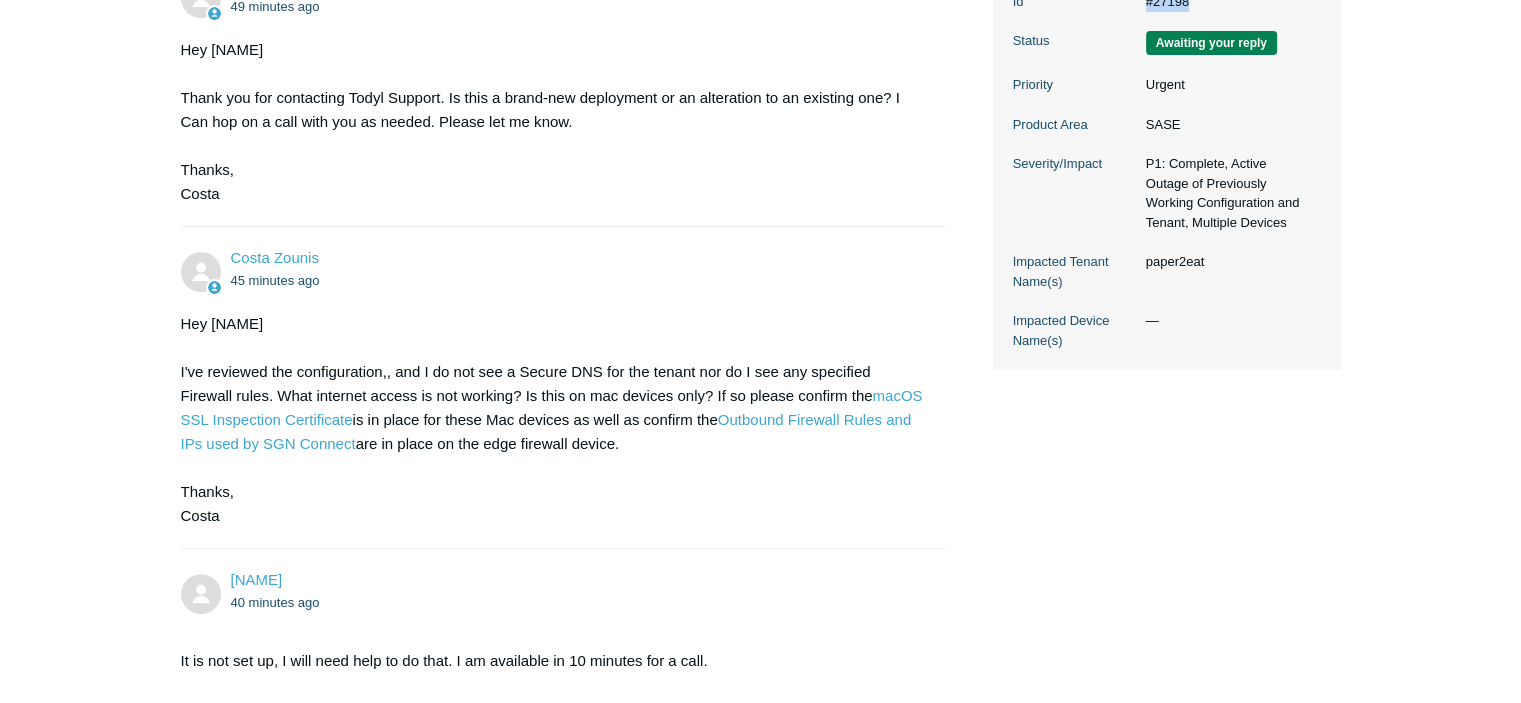 scroll, scrollTop: 500, scrollLeft: 0, axis: vertical 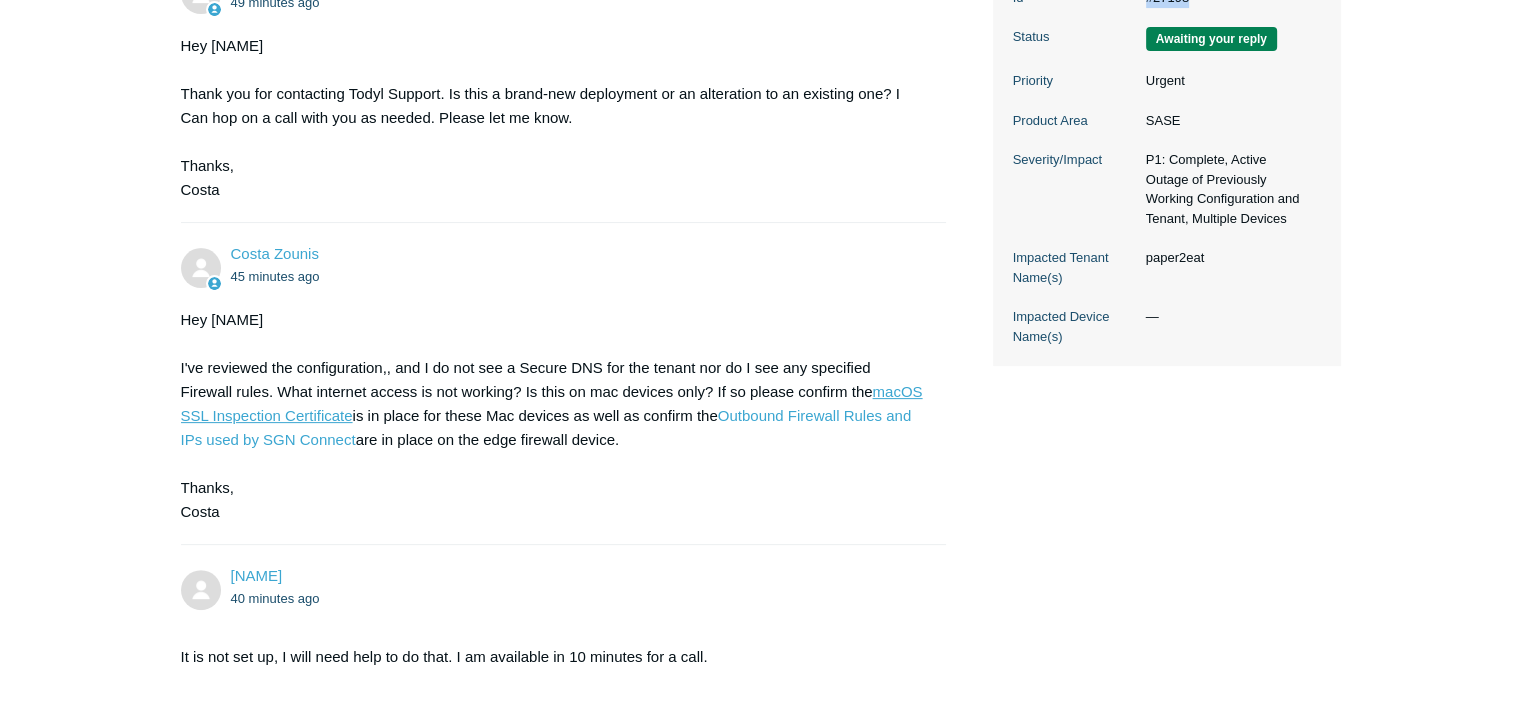 click on "macOS SSL Inspection Certificate" at bounding box center [552, 403] 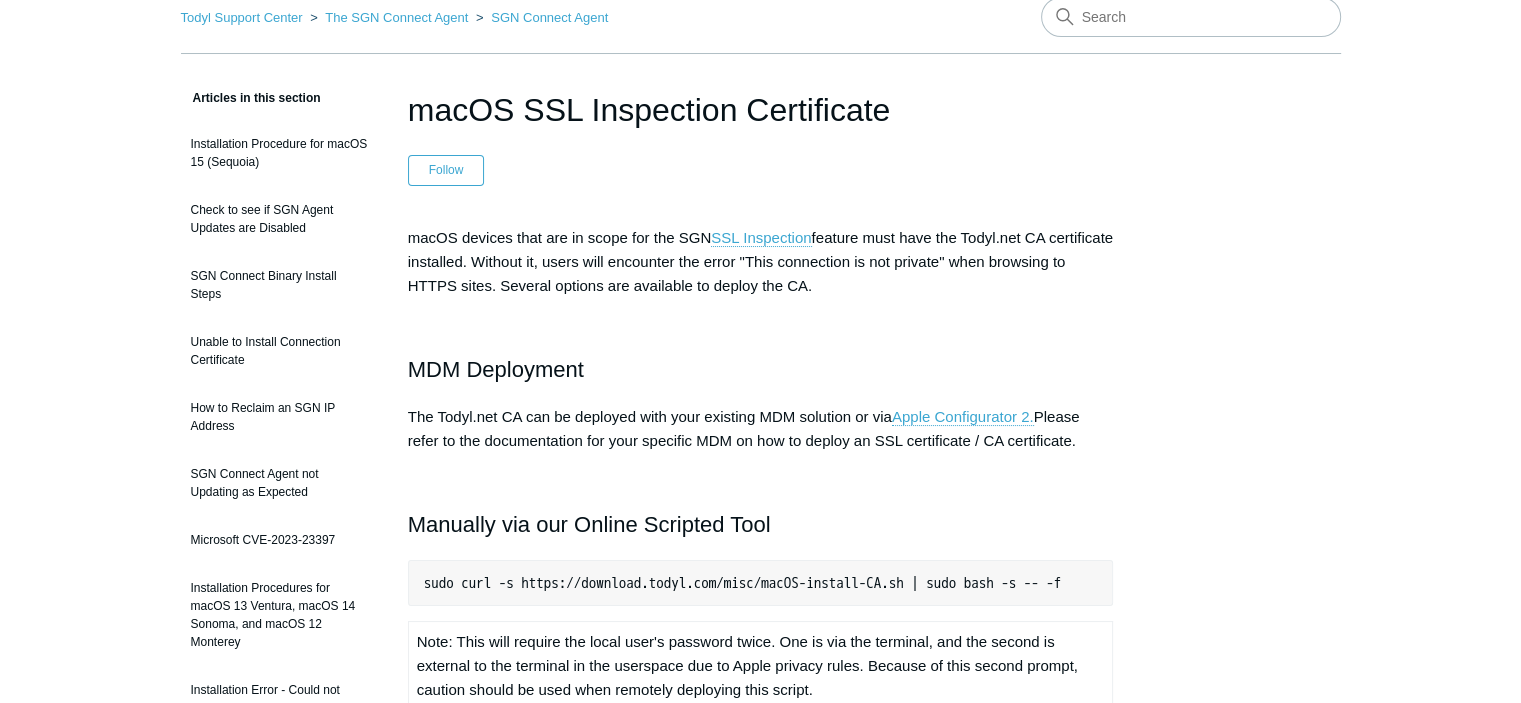 scroll, scrollTop: 300, scrollLeft: 0, axis: vertical 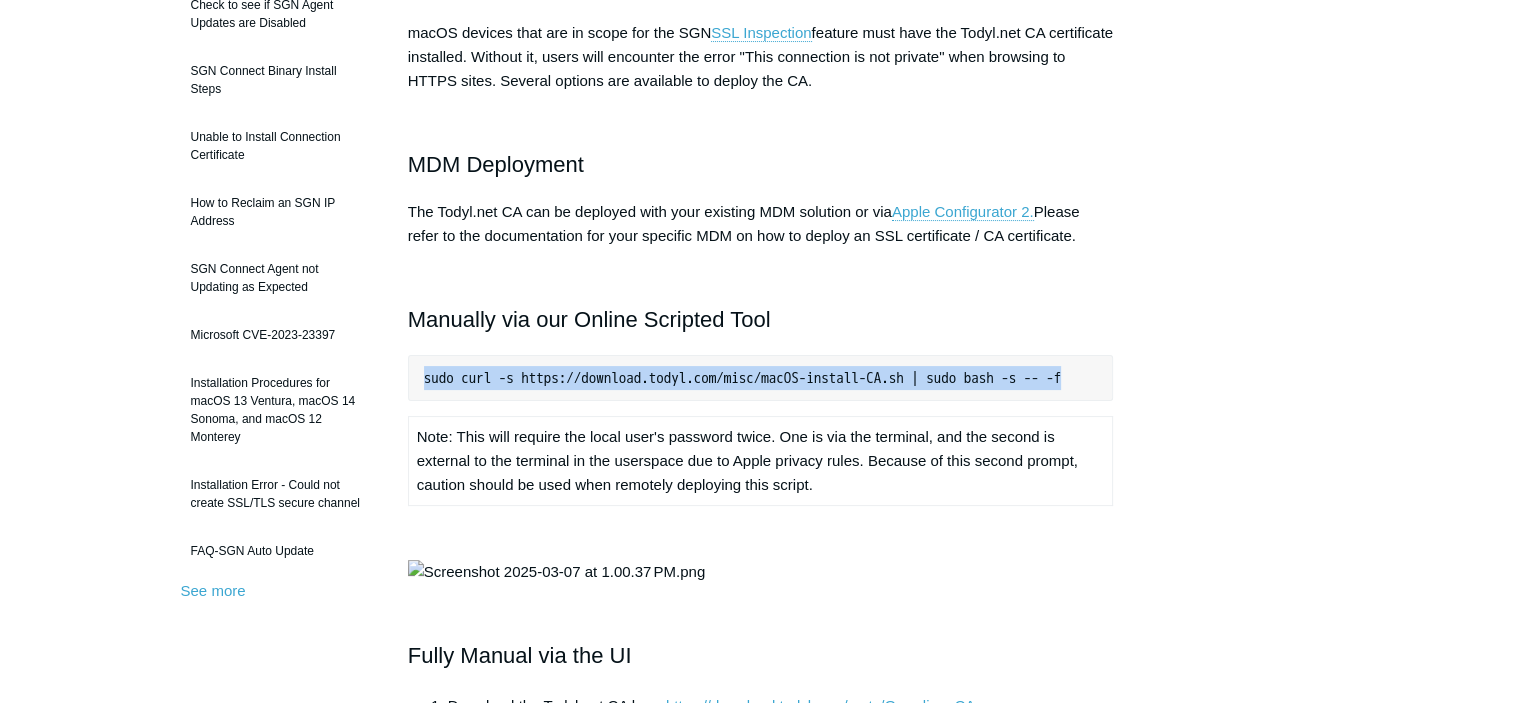 drag, startPoint x: 420, startPoint y: 375, endPoint x: 1264, endPoint y: 372, distance: 844.0053 